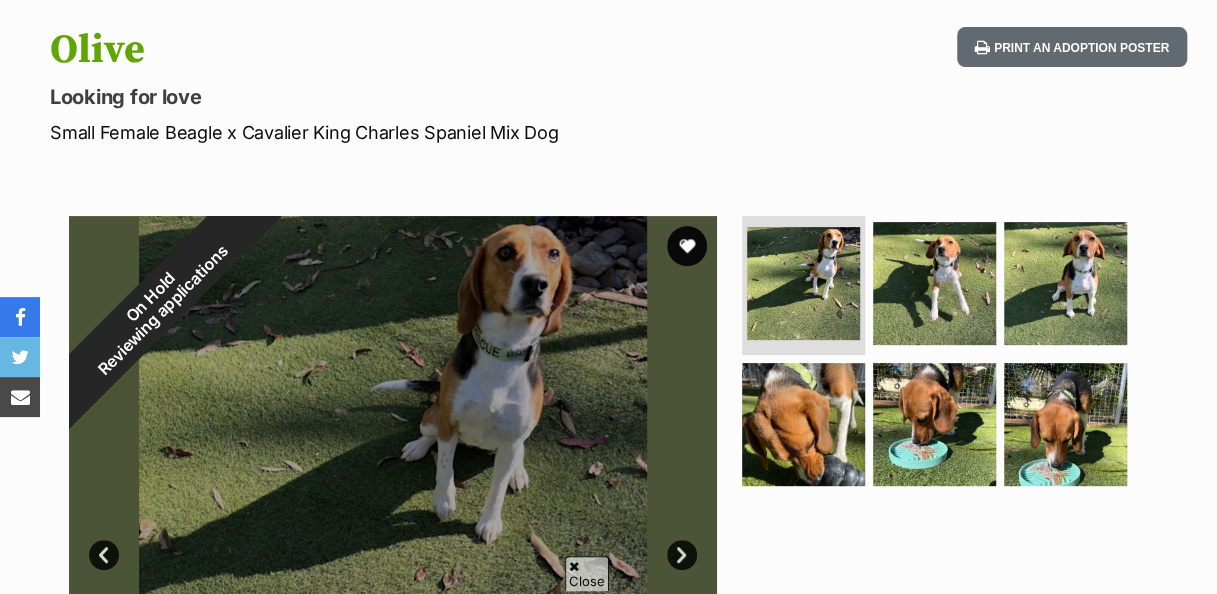 scroll, scrollTop: 200, scrollLeft: 0, axis: vertical 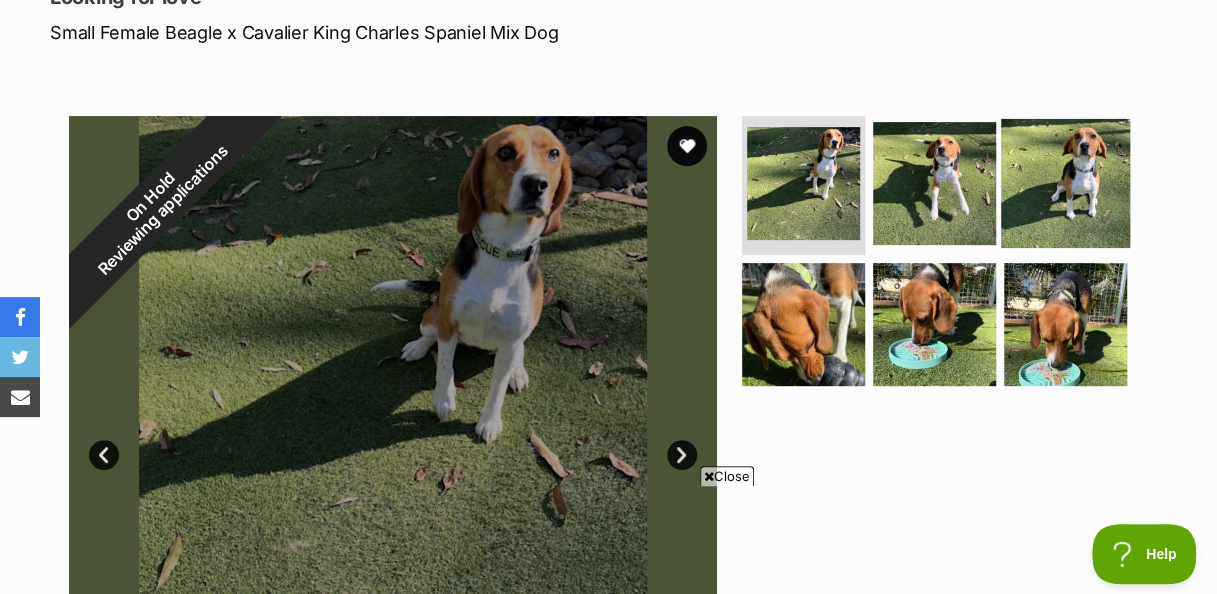 click at bounding box center [1065, 182] 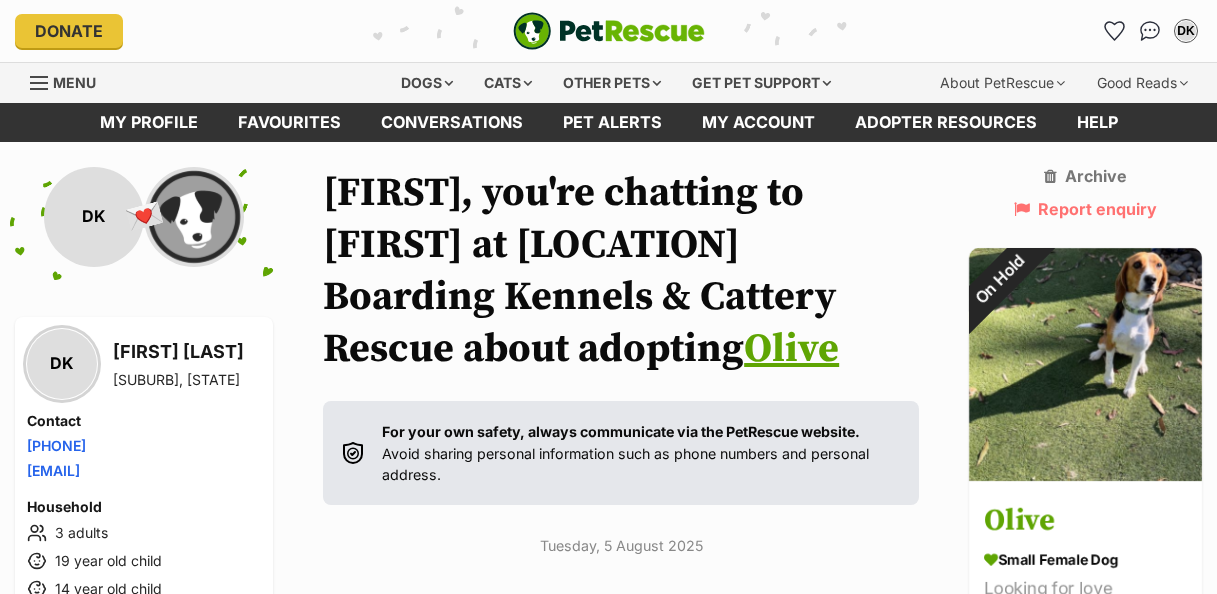 scroll, scrollTop: 0, scrollLeft: 0, axis: both 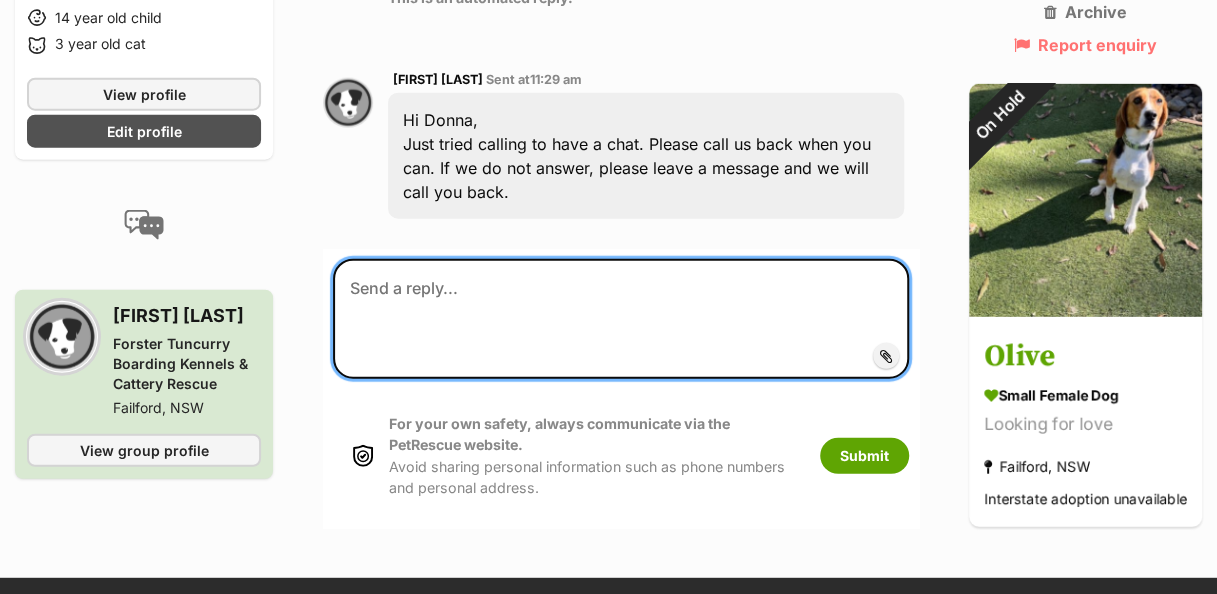 drag, startPoint x: 456, startPoint y: 320, endPoint x: 504, endPoint y: 310, distance: 49.0306 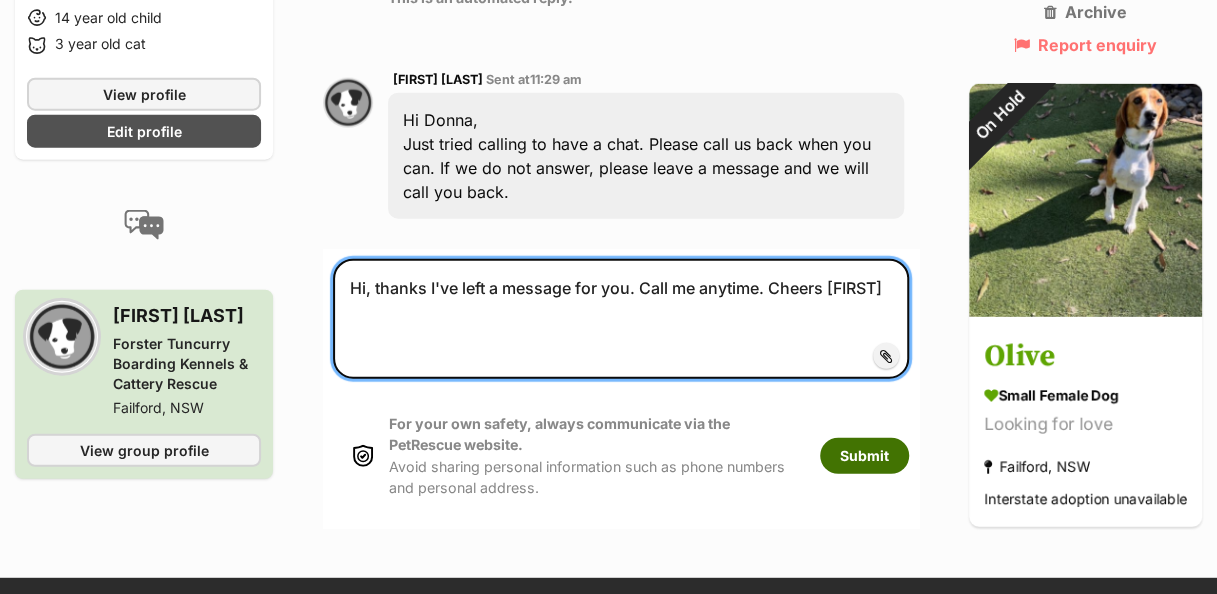 type on "Hi, thanks I've left a message for you. Call me anytime. Cheers [FIRST]" 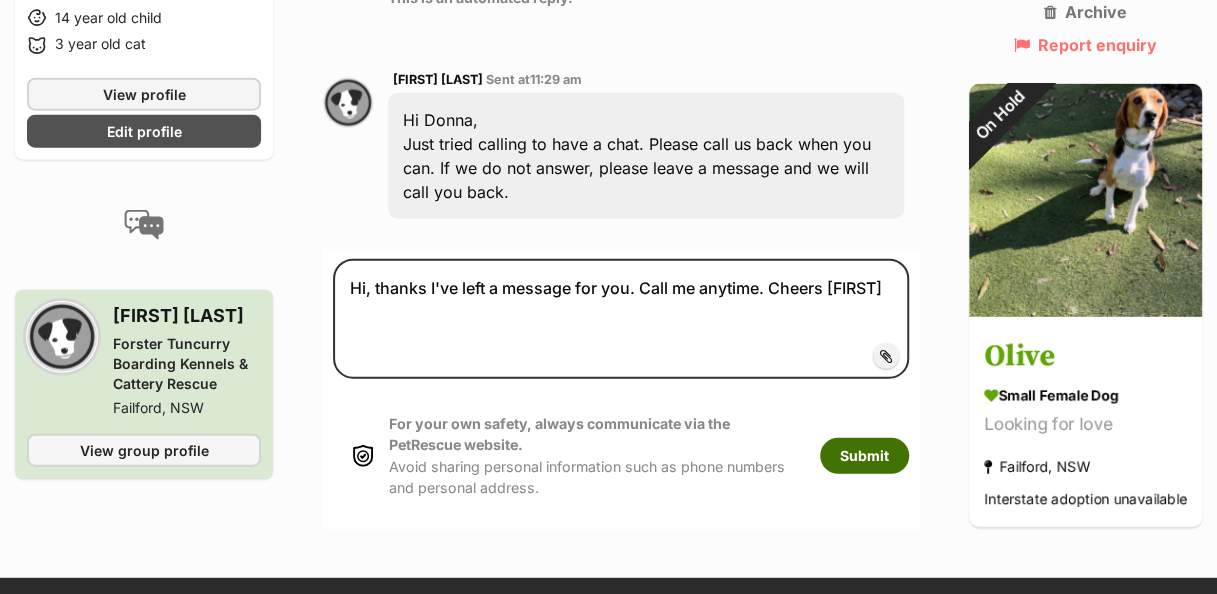 click on "Submit" at bounding box center (864, 456) 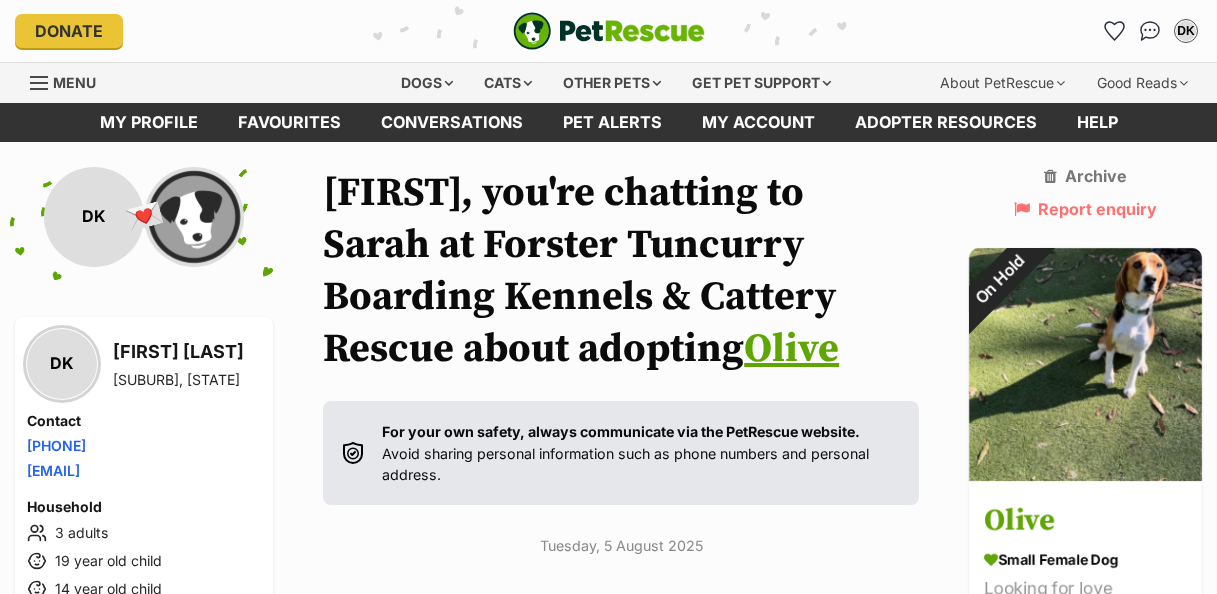 scroll, scrollTop: 2300, scrollLeft: 0, axis: vertical 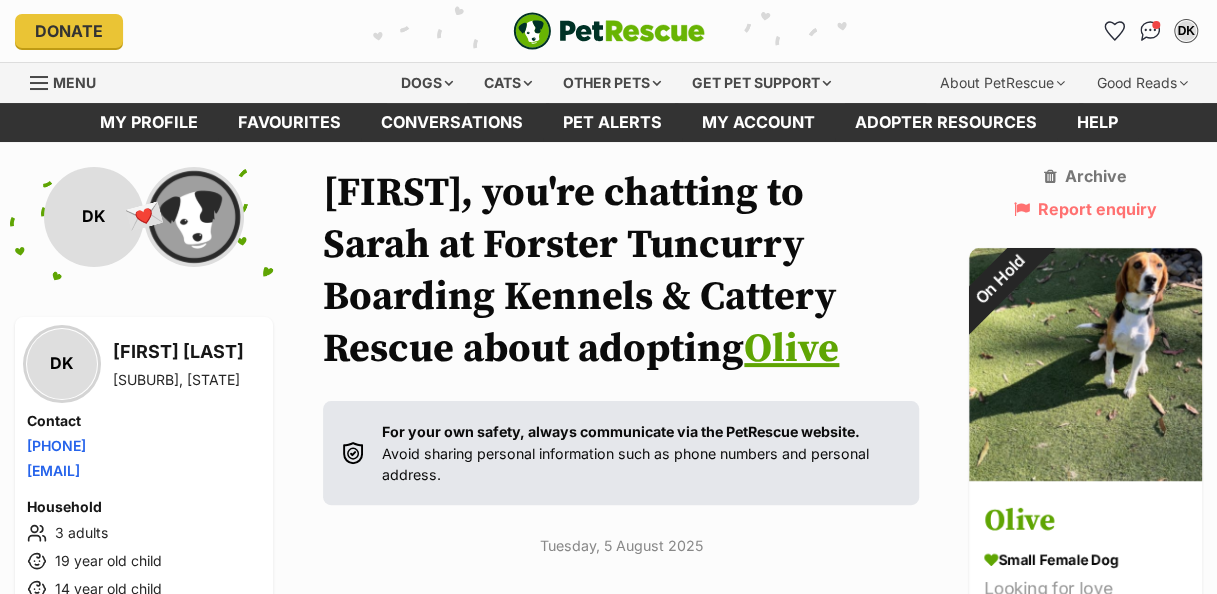 click at bounding box center (194, 217) 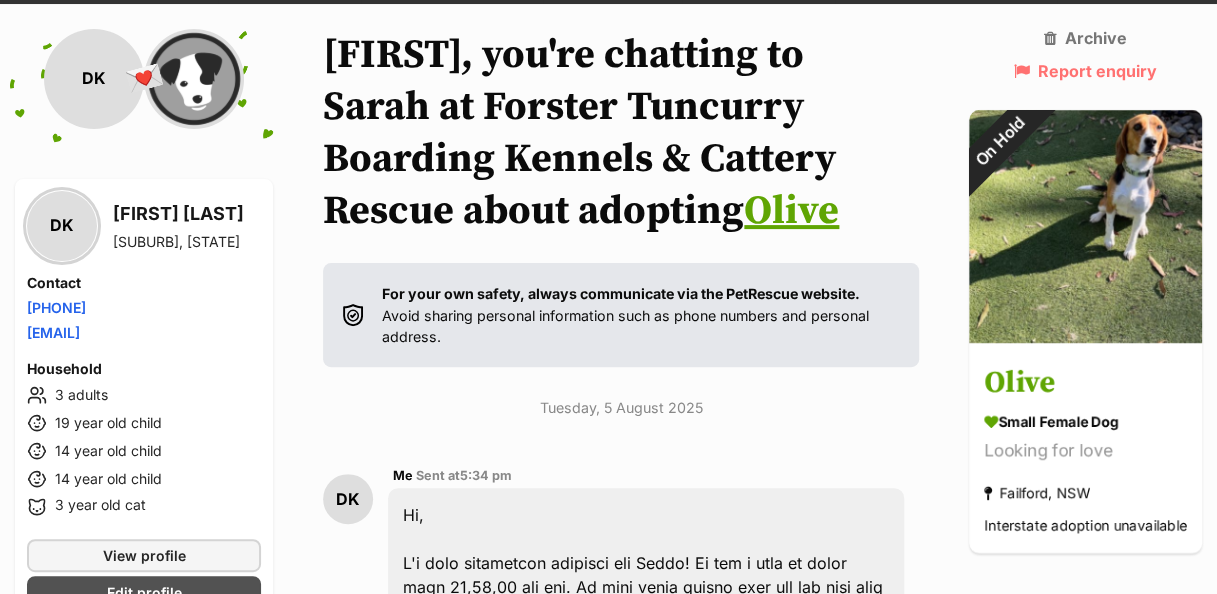 scroll, scrollTop: 200, scrollLeft: 0, axis: vertical 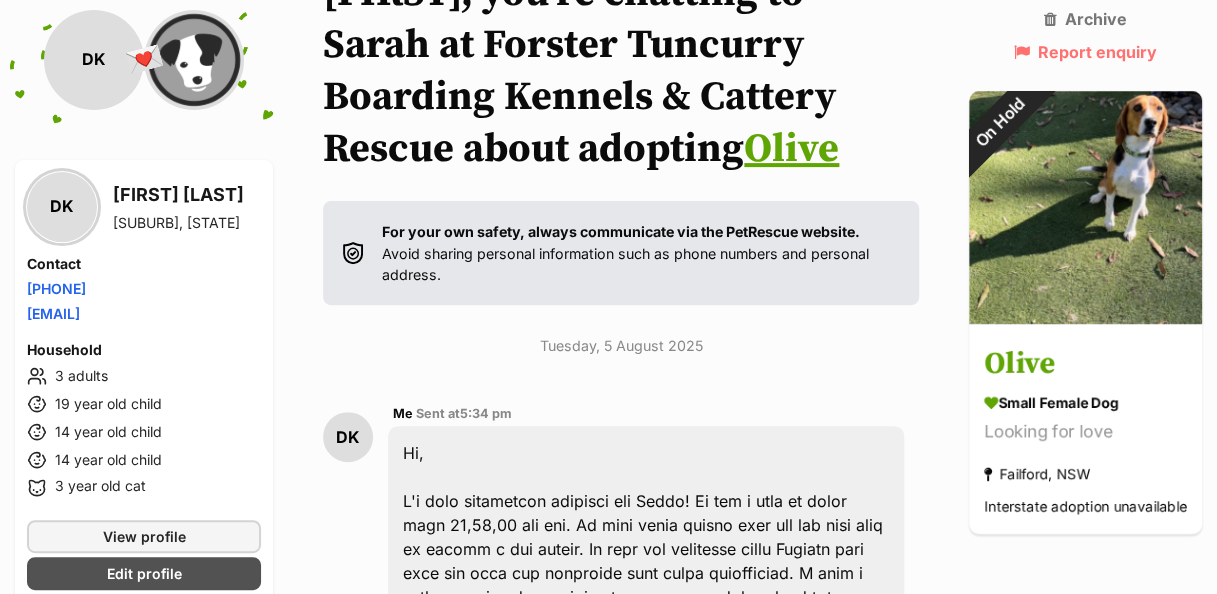 click on "3 adults" at bounding box center (144, 376) 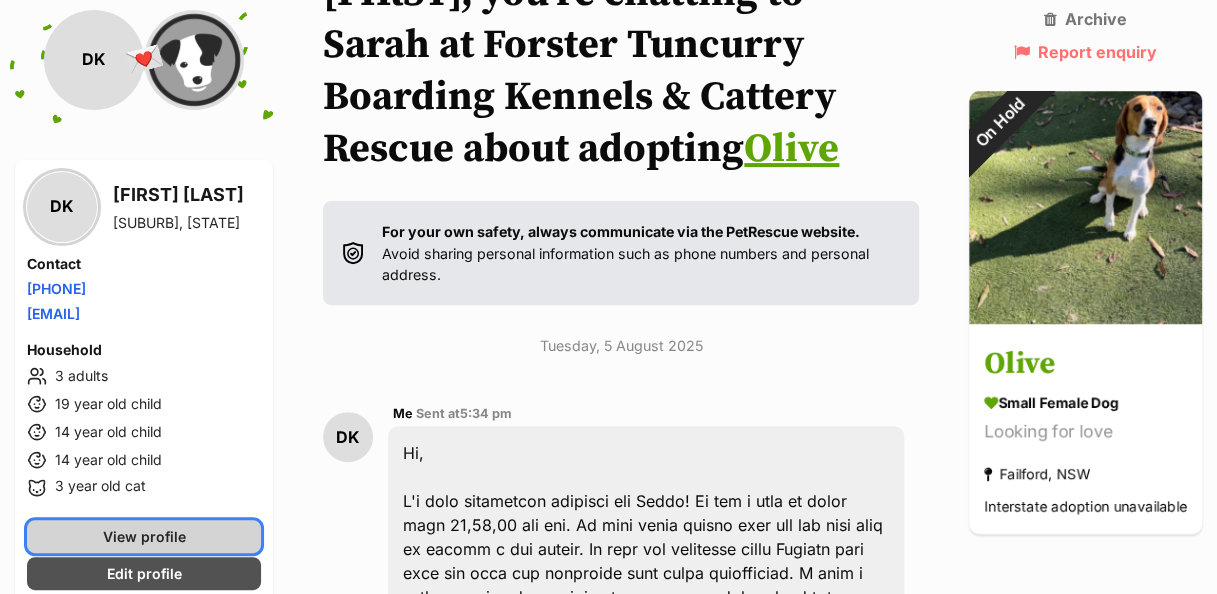 click on "View profile" at bounding box center (144, 536) 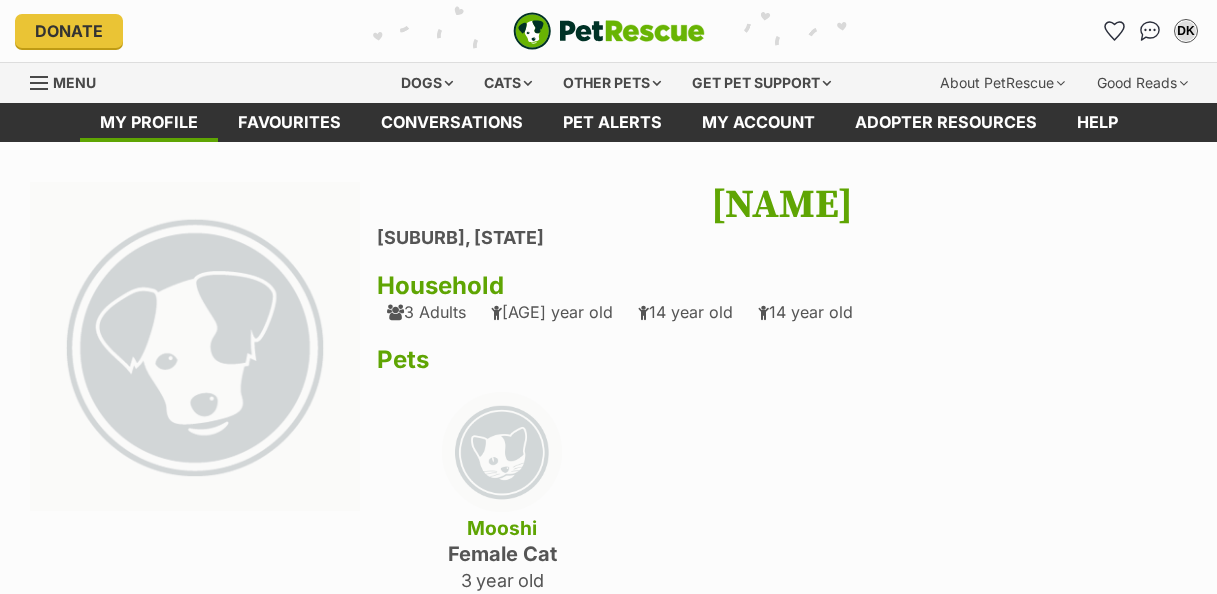 scroll, scrollTop: 0, scrollLeft: 0, axis: both 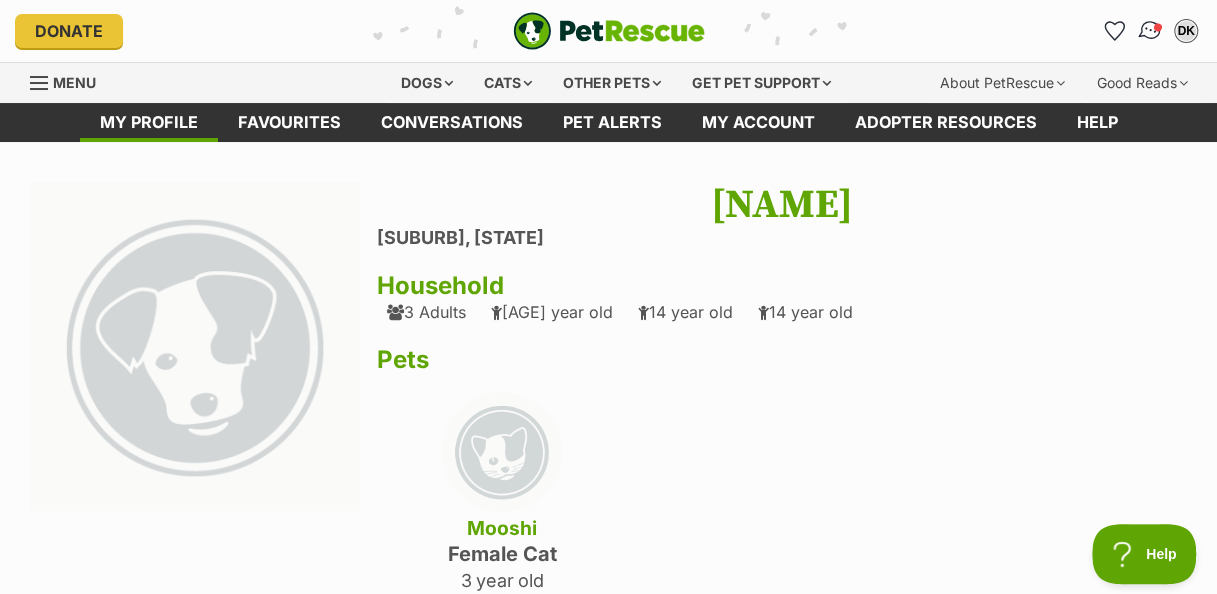 click at bounding box center (1150, 31) 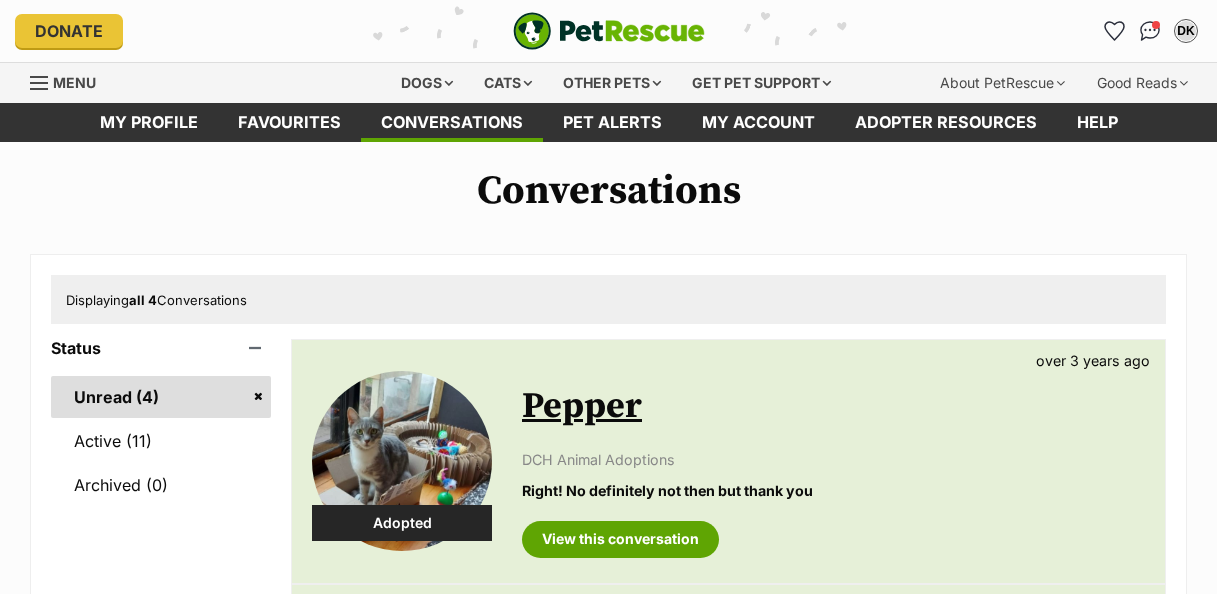 scroll, scrollTop: 0, scrollLeft: 0, axis: both 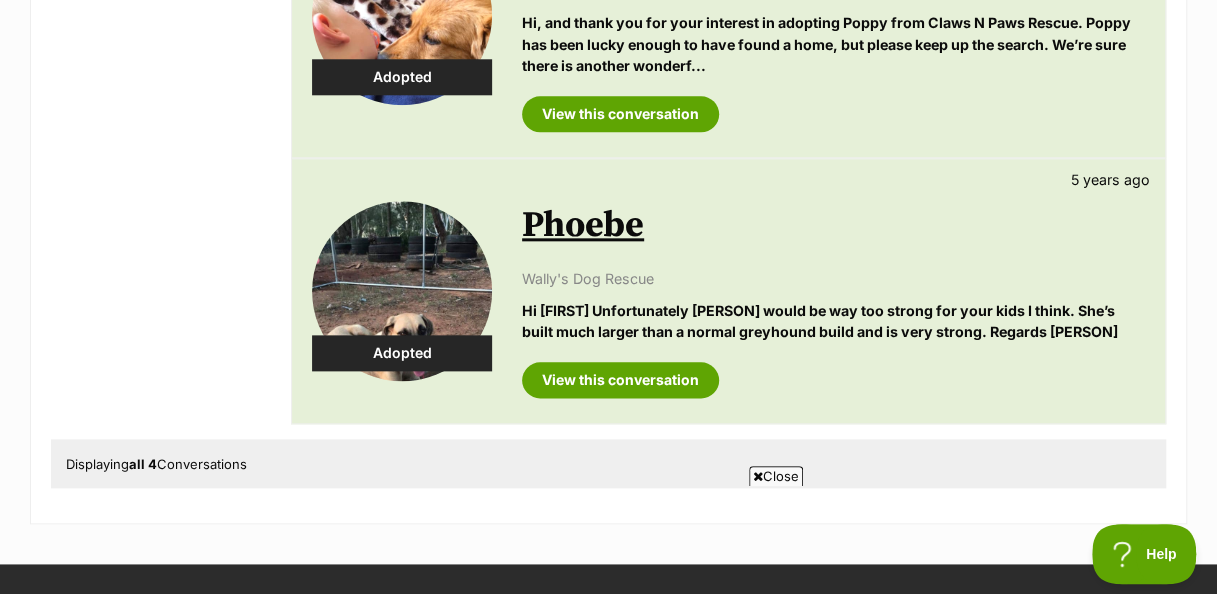 click at bounding box center (402, 291) 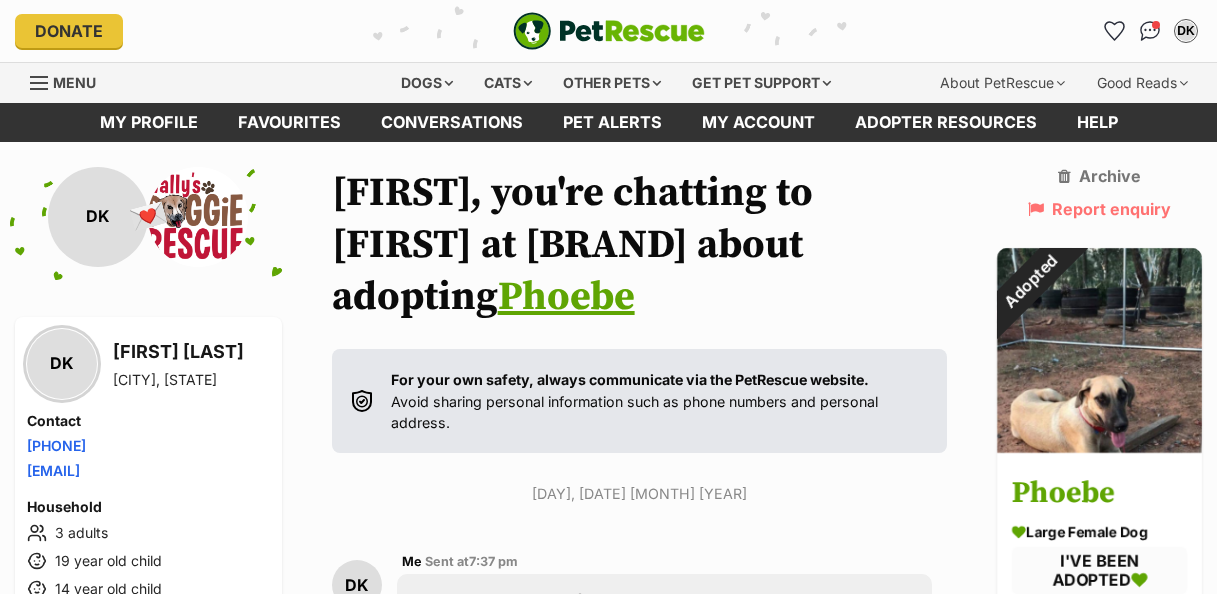 scroll, scrollTop: 5, scrollLeft: 0, axis: vertical 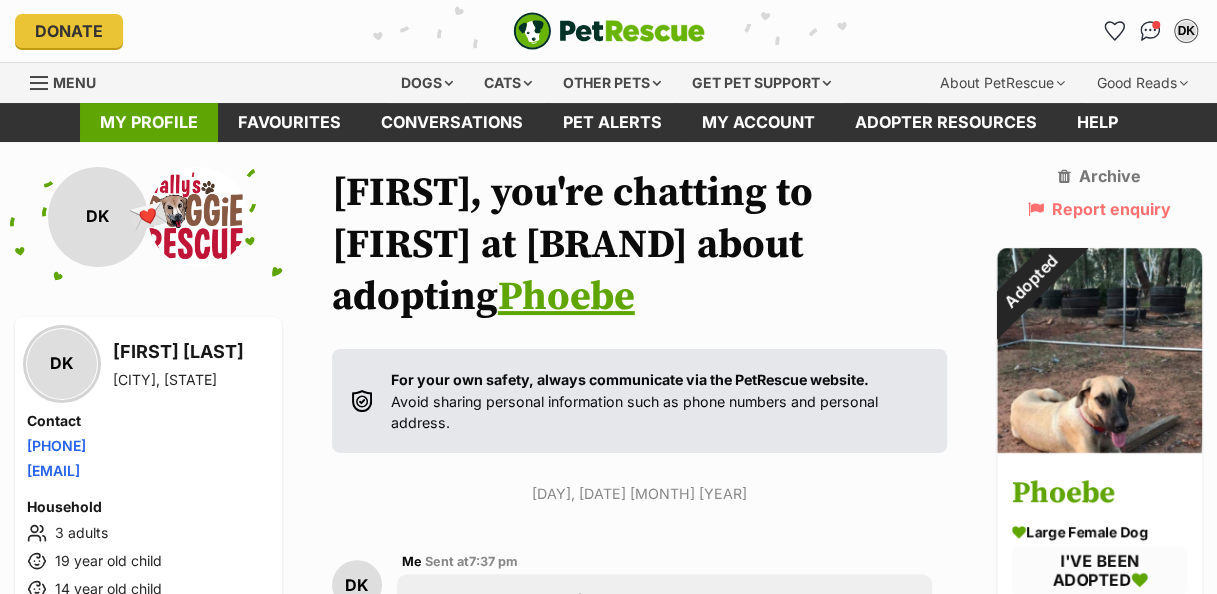 click on "My profile" at bounding box center (149, 122) 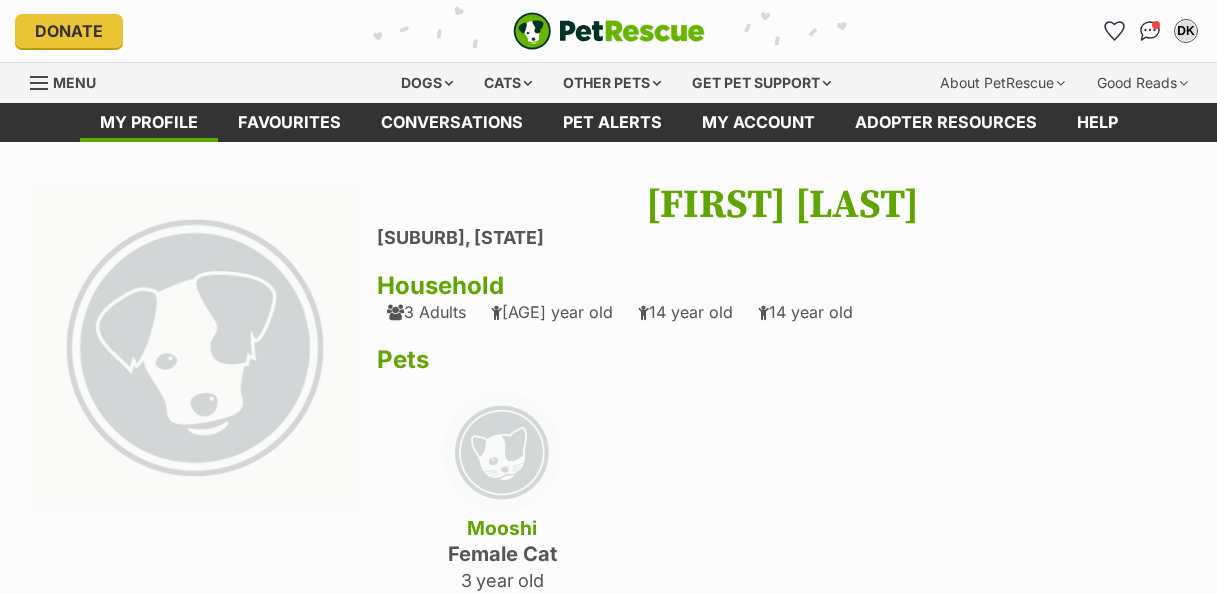 scroll, scrollTop: 0, scrollLeft: 0, axis: both 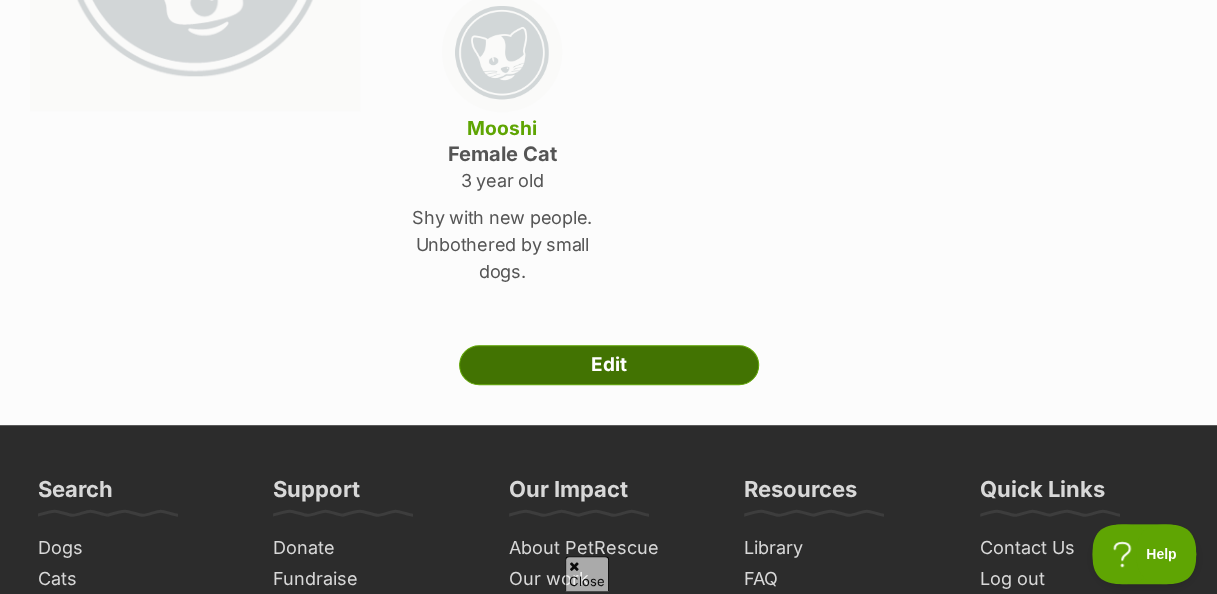 click on "Edit" at bounding box center [609, 365] 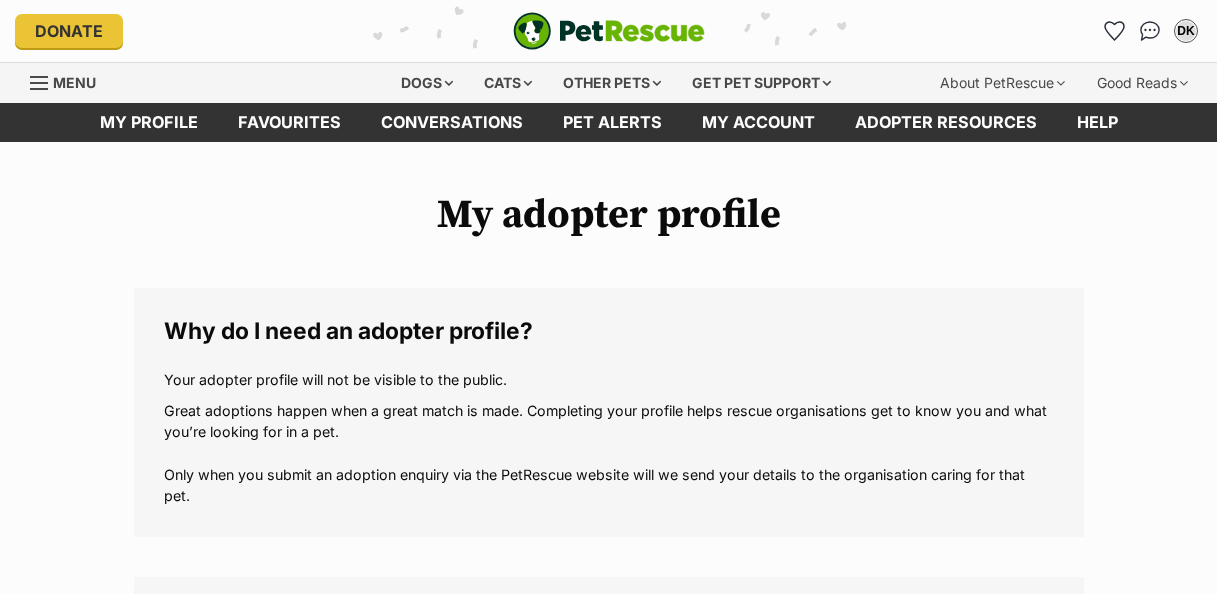 scroll, scrollTop: 0, scrollLeft: 0, axis: both 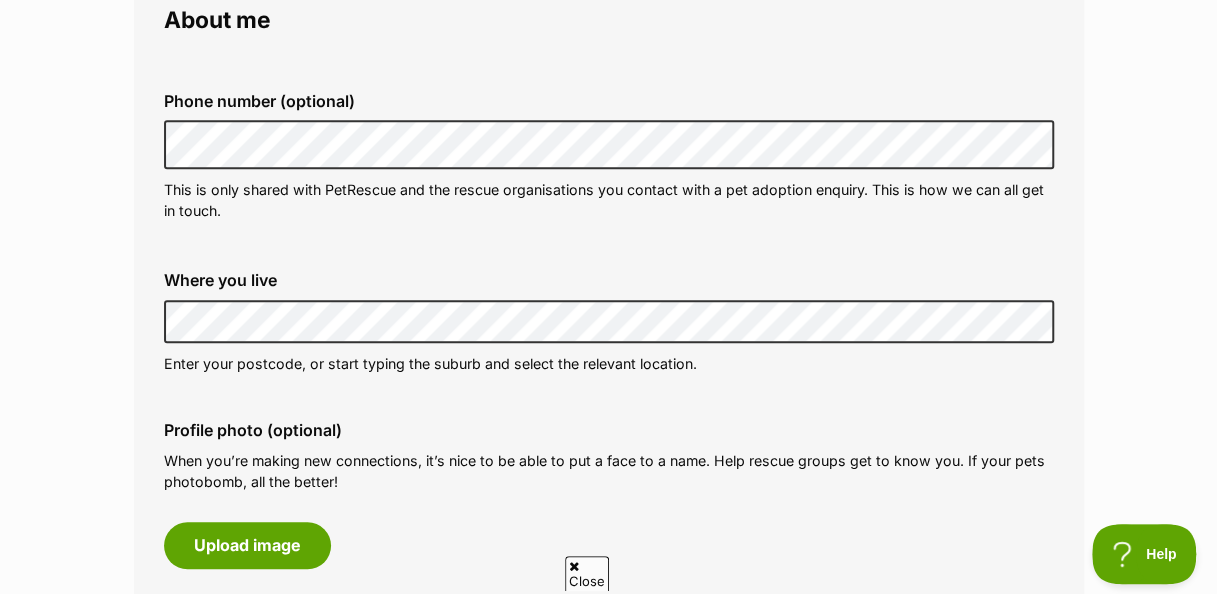 click on "Skip to main content
Log in to favourite this pet
Log in
Or sign up
Search PetRescue
Search for a pet, rescue group or article
Please select PetRescue ID
Pet name
Group
Article
Go
E.g. enter a pet's id into the search.
E.g. enter a pet's name into the search.
E.g. enter a rescue groups's name.
E.g. enter in a keyword to find an article.
Add a child
Date of Birth
We only share the kids’ ages (e.g. 6 years old) with rescue organisations you contact to enquire about a pet, but ask you to enter the birth month and year so your profile can be automatically updated.
Year
2025
2024
2023
2022
2021
2020
2019
2018
2017
2016
2015
2014
2013
2012
2011
2010
2009
2008
2007
Month
January
February
March
April
May
June
July
August
September
October
November
December
Add Child" at bounding box center [608, 1532] 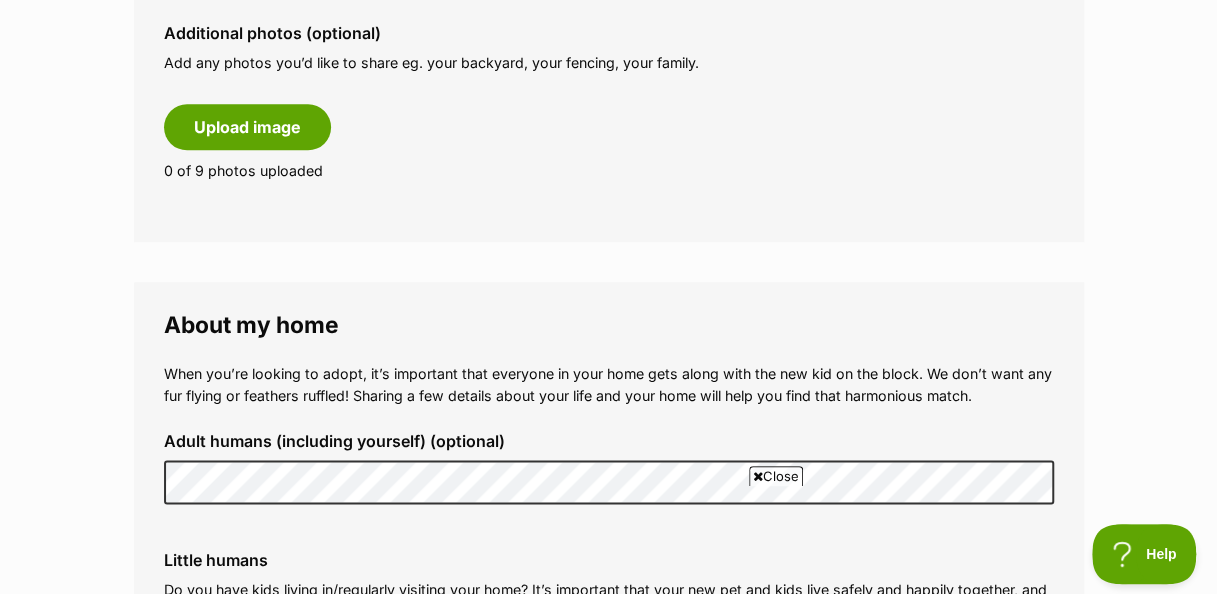 scroll, scrollTop: 1300, scrollLeft: 0, axis: vertical 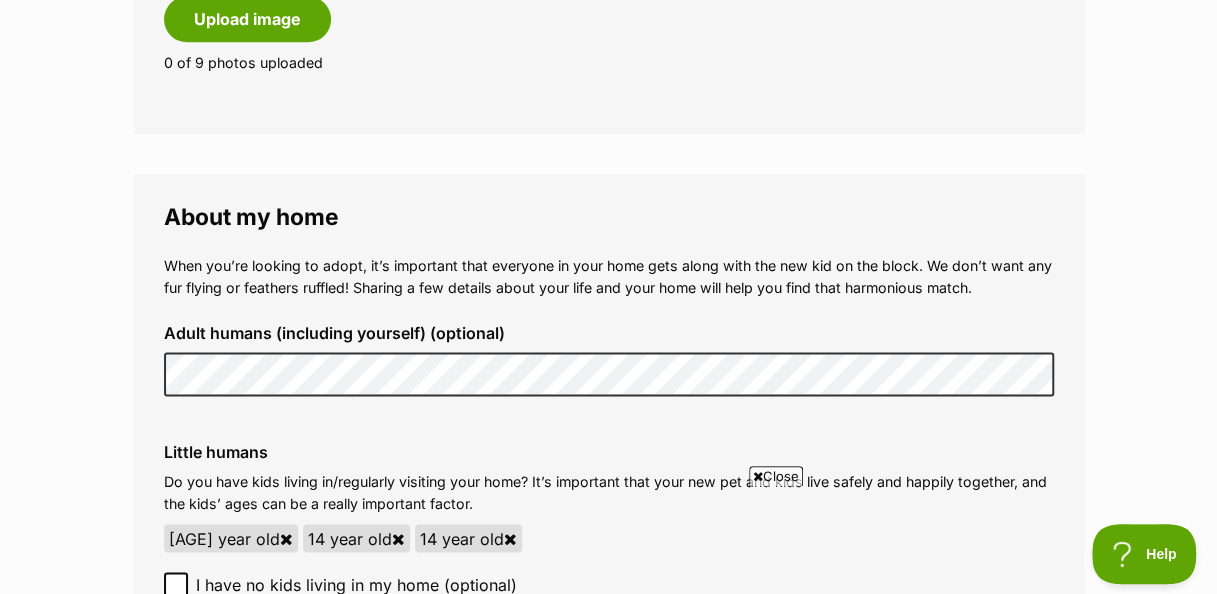 click on "My adopter profile
Why do I need an adopter profile?
Your adopter profile will not be visible to the public.
Great adoptions happen when a great match is made. Completing your profile helps rescue organisations get to know you and what you’re looking for in a pet. Only when you submit an adoption enquiry via the PetRescue website will we send your details to the organisation caring for that pet.
About me
Phone number (optional)
This is only shared with PetRescue and the rescue organisations you contact with a pet adoption enquiry. This is how we can all get in touch.
Where you live
Address line 1 (optional)
Address line 2 (optional)
Suburb (optional)
State New South Wales
Postcode
Enter your postcode, or start typing the suburb and select the relevant location.
Profile photo (optional)
Upload image
Remove profile image (optional)
Additional photos (optional)" at bounding box center [608, 365] 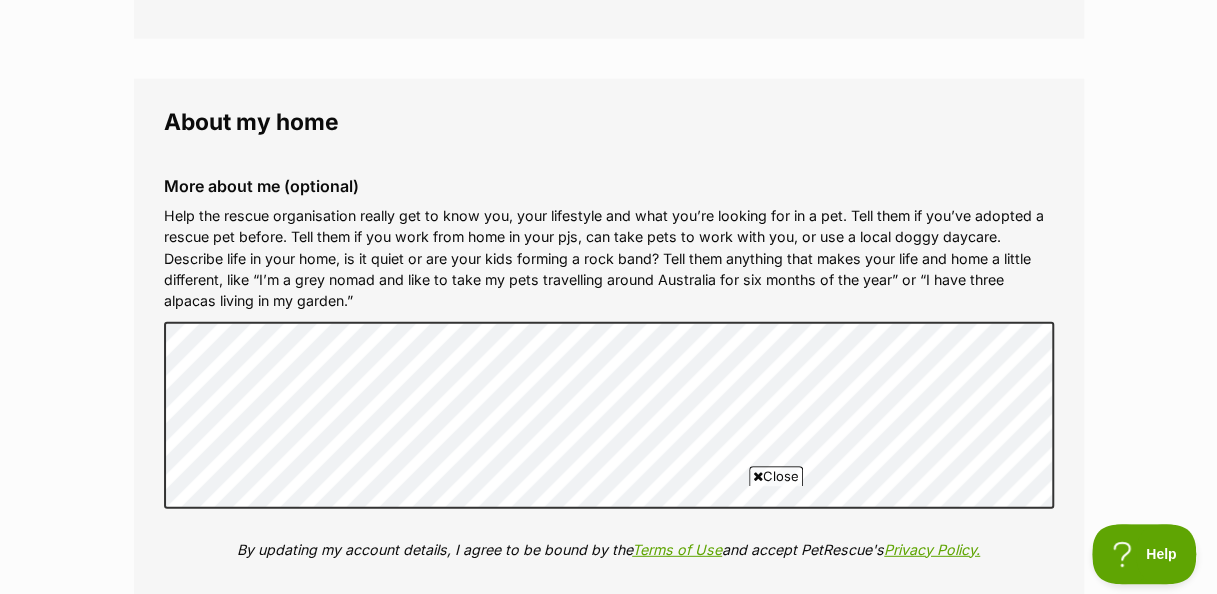 scroll, scrollTop: 2500, scrollLeft: 0, axis: vertical 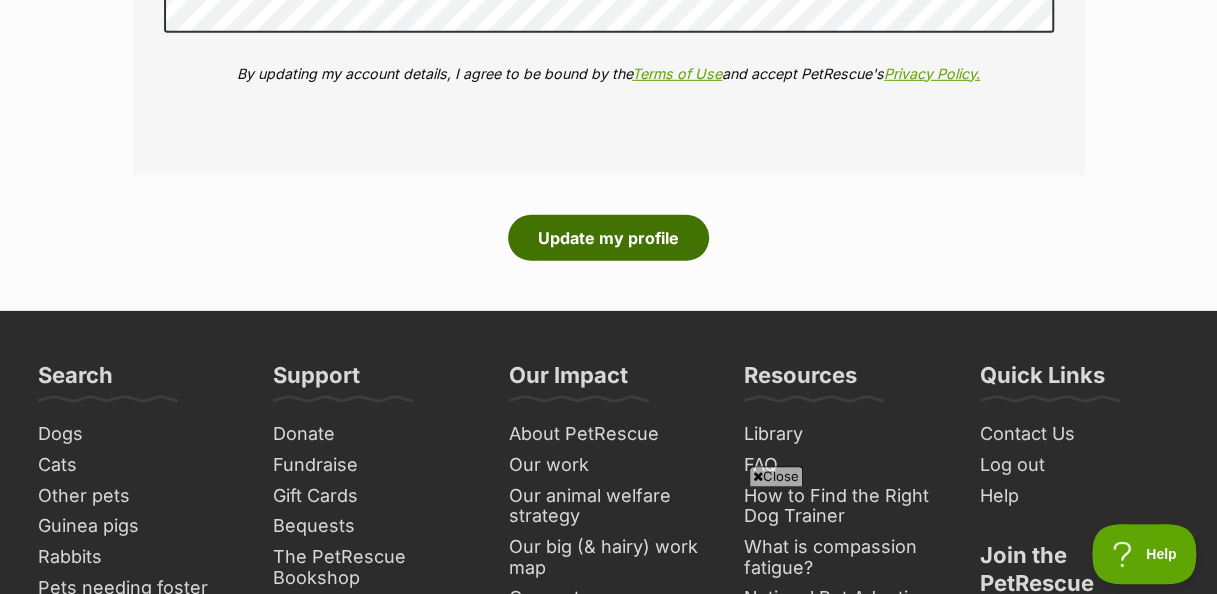 click on "Update my profile" at bounding box center (608, 238) 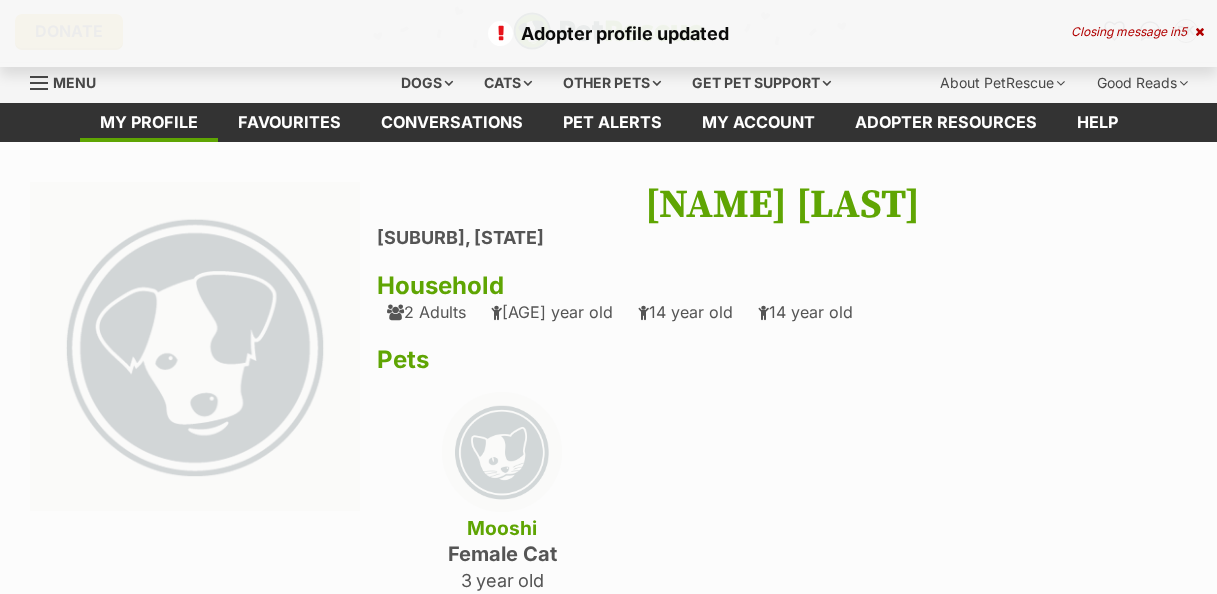 scroll, scrollTop: 0, scrollLeft: 0, axis: both 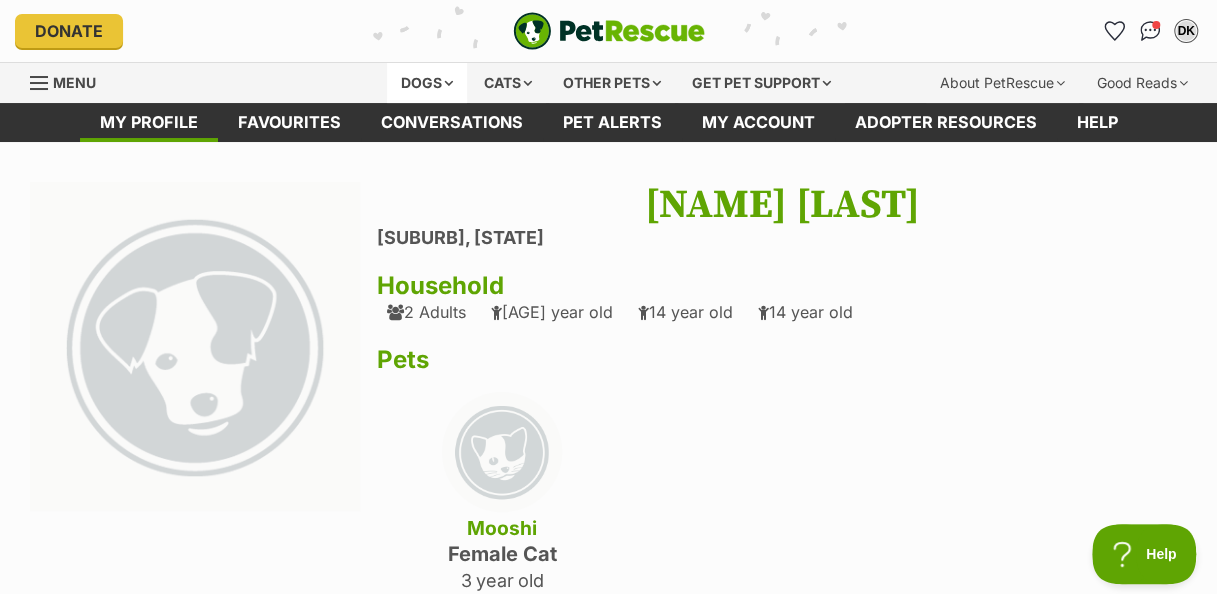 click on "Dogs" at bounding box center (427, 83) 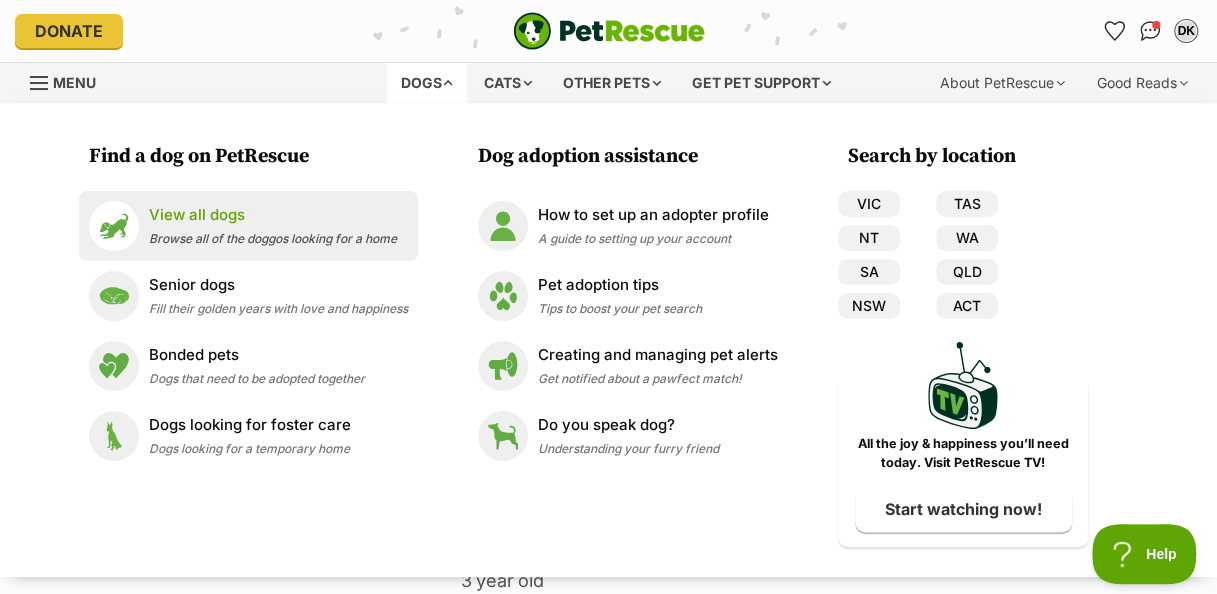 click on "View all dogs" at bounding box center [273, 215] 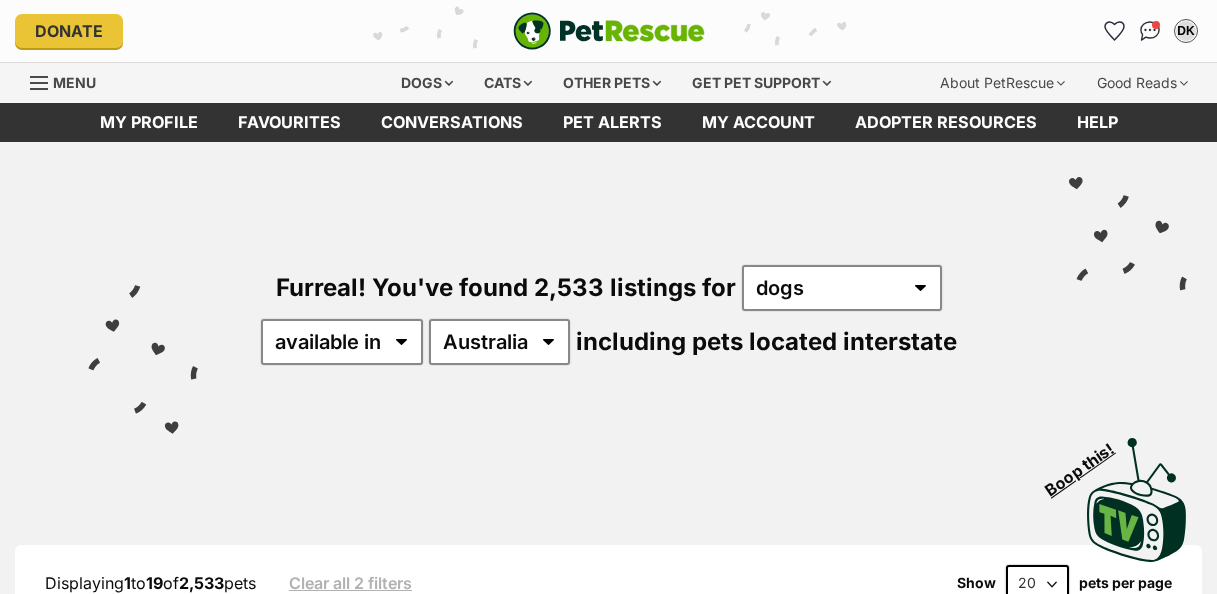 scroll, scrollTop: 0, scrollLeft: 0, axis: both 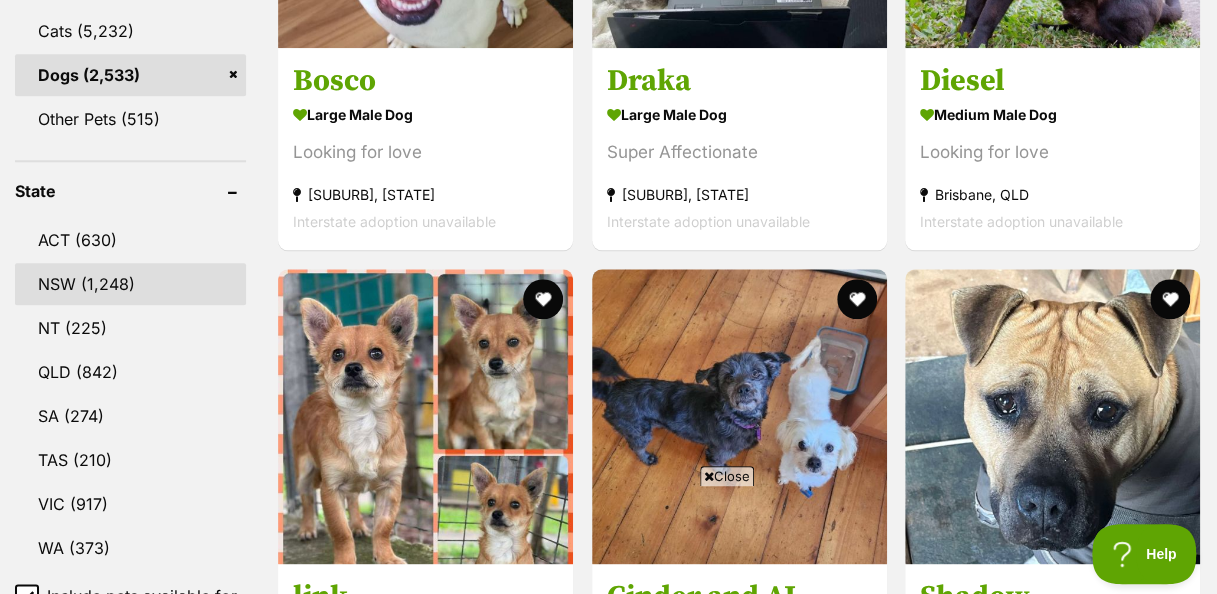 drag, startPoint x: 105, startPoint y: 286, endPoint x: 160, endPoint y: 269, distance: 57.567352 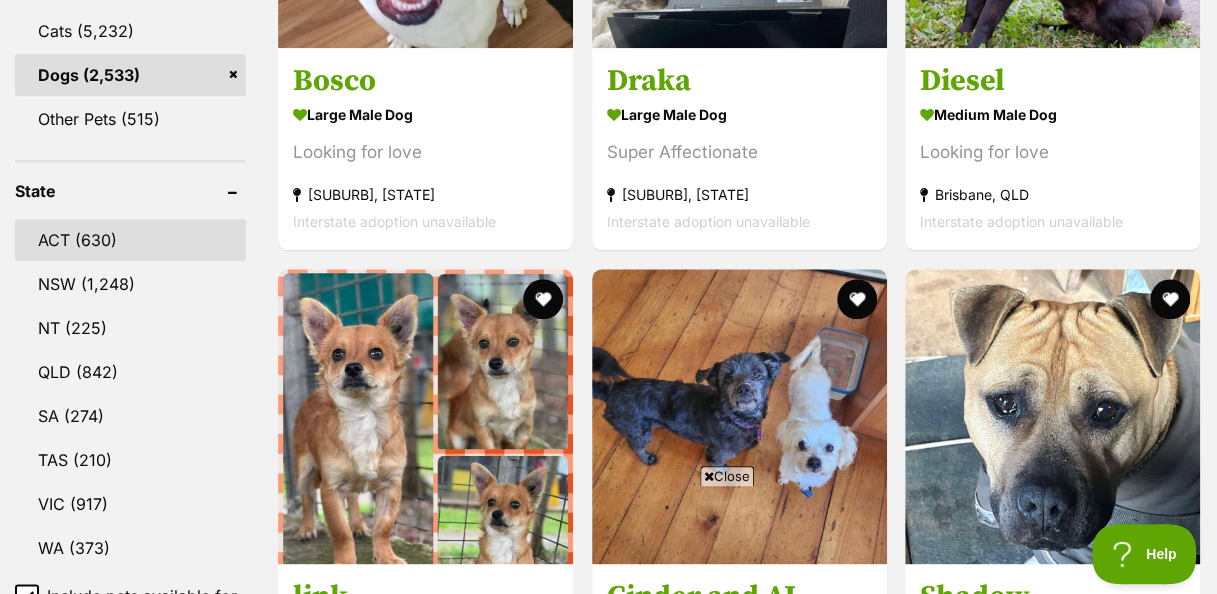 scroll, scrollTop: 0, scrollLeft: 0, axis: both 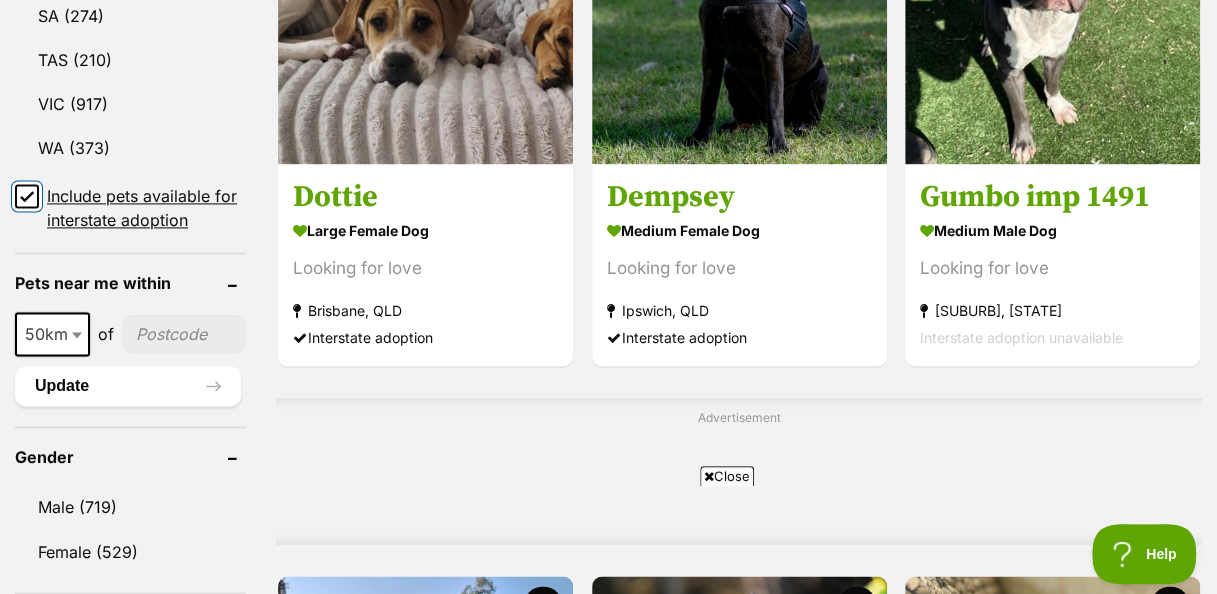 click on "Include pets available for interstate adoption" at bounding box center (27, 196) 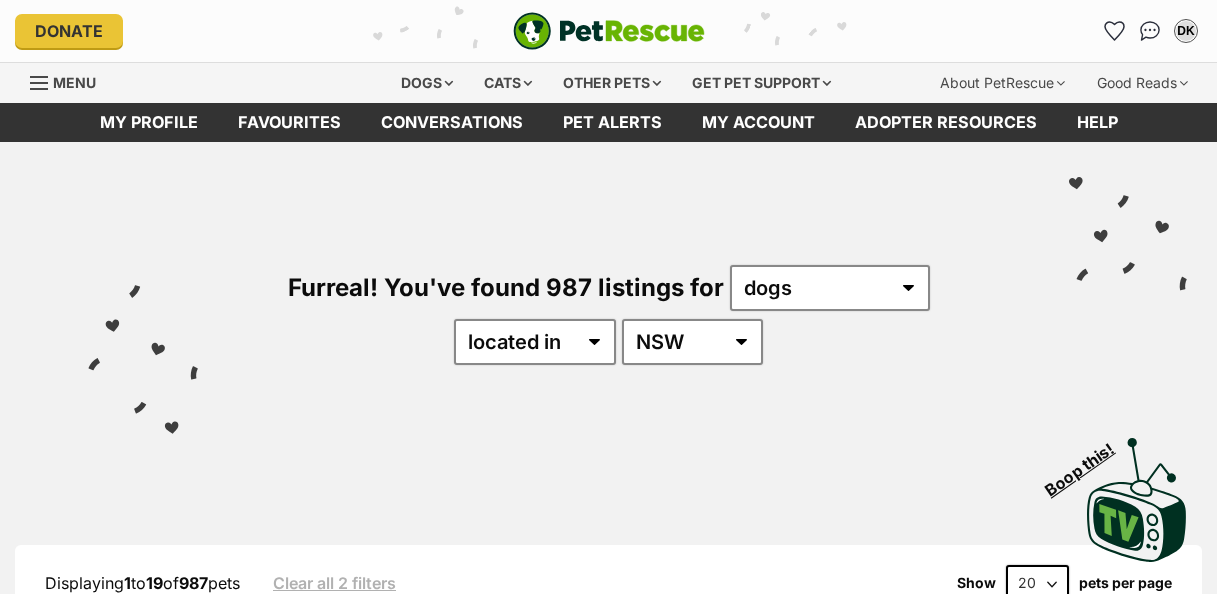 scroll, scrollTop: 0, scrollLeft: 0, axis: both 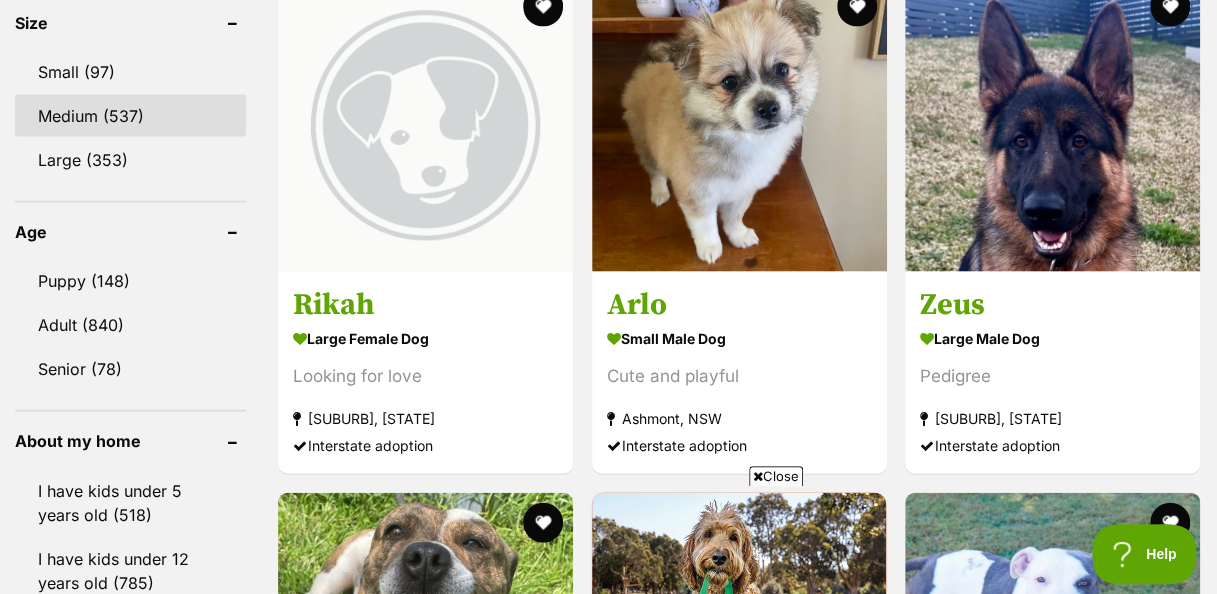 click on "Medium (537)" at bounding box center (130, 116) 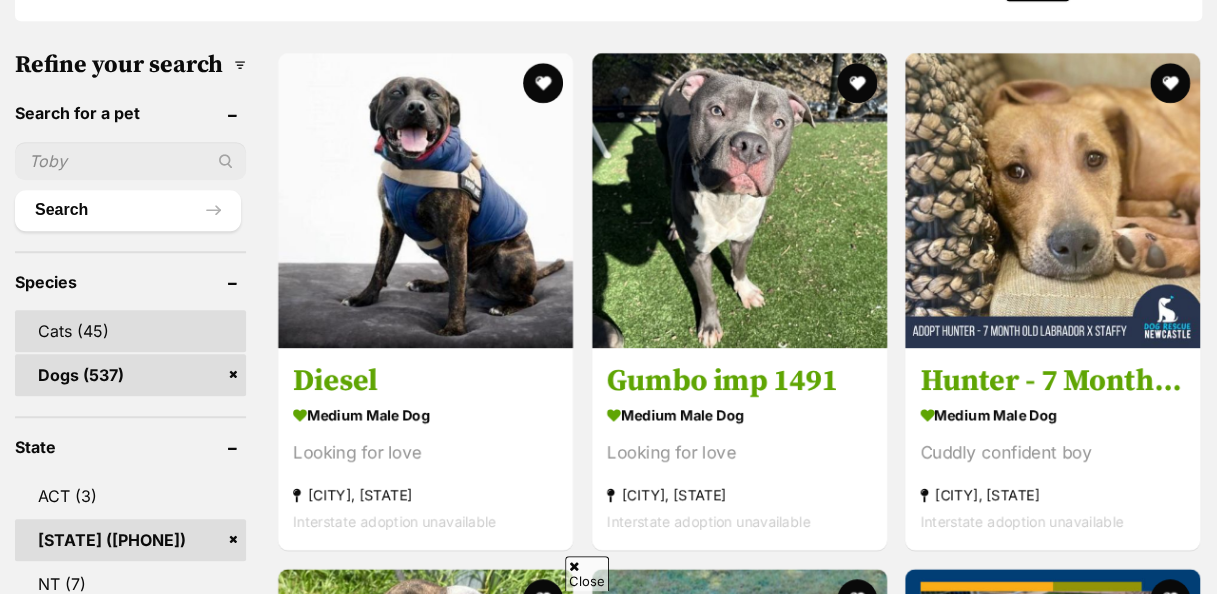 scroll, scrollTop: 1000, scrollLeft: 0, axis: vertical 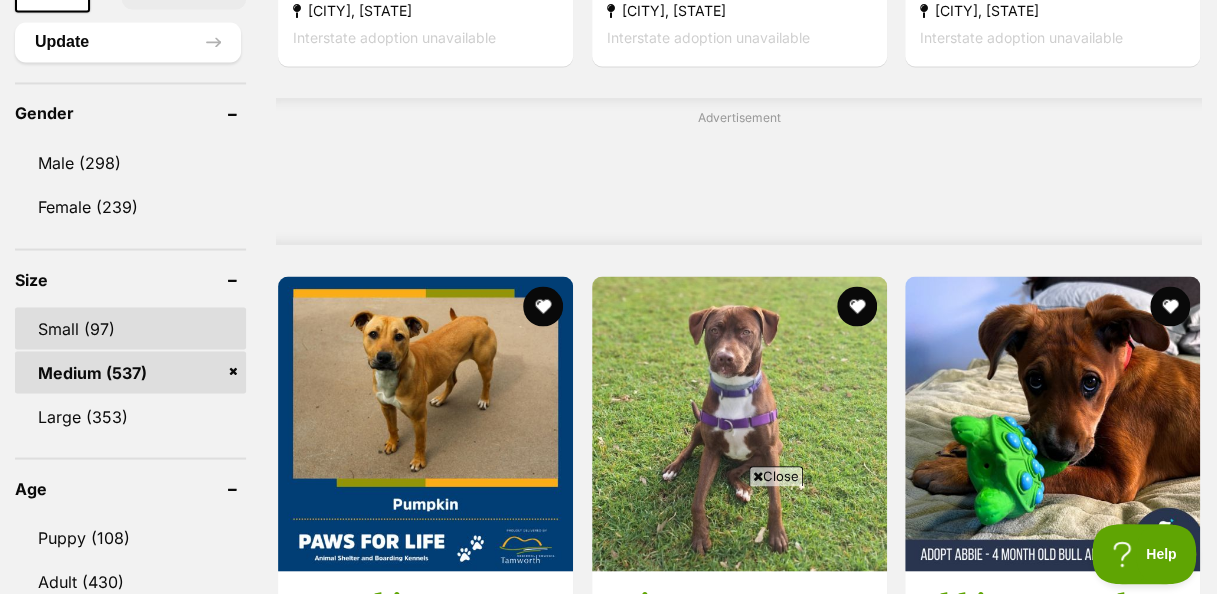 click on "Small (97)" at bounding box center [130, 328] 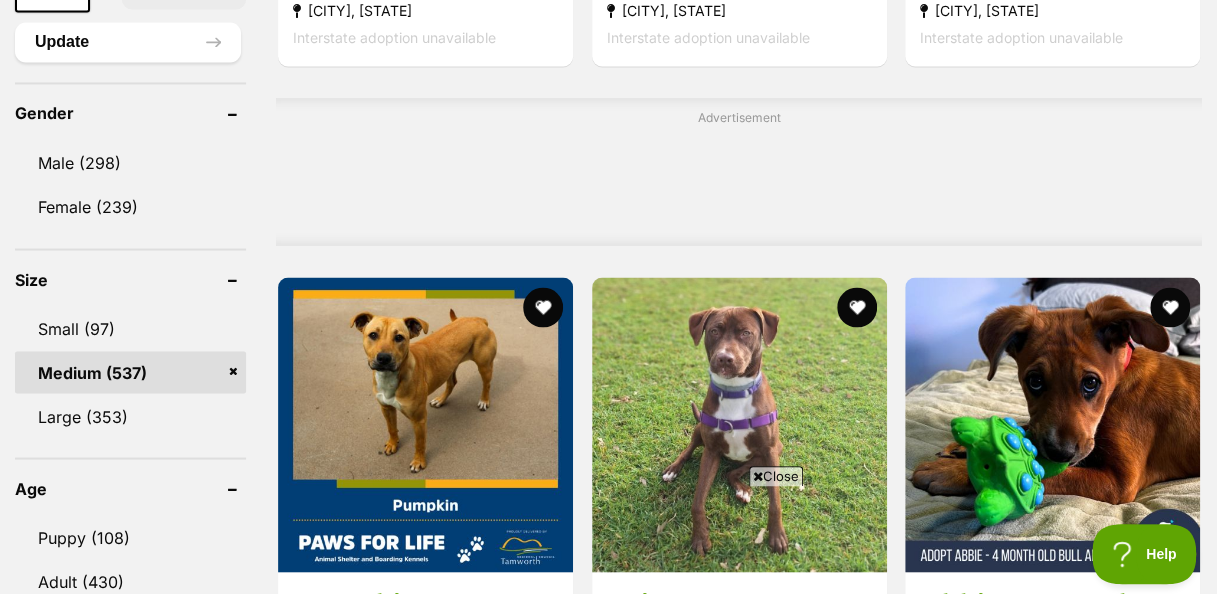 scroll, scrollTop: 0, scrollLeft: 0, axis: both 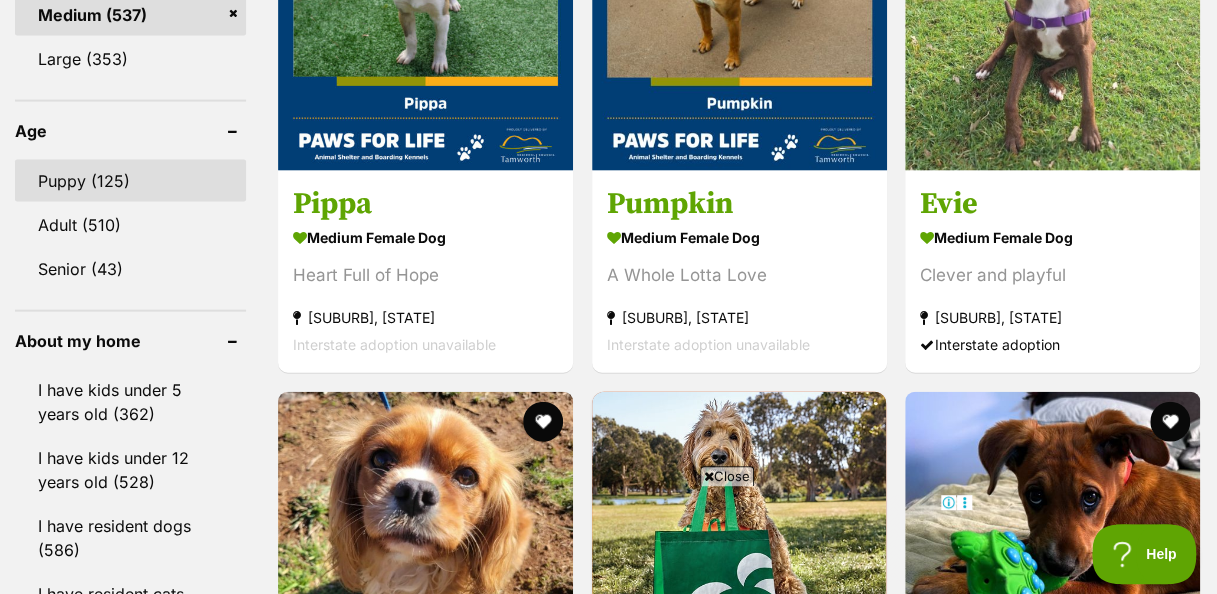 click on "Puppy (125)" at bounding box center [130, 181] 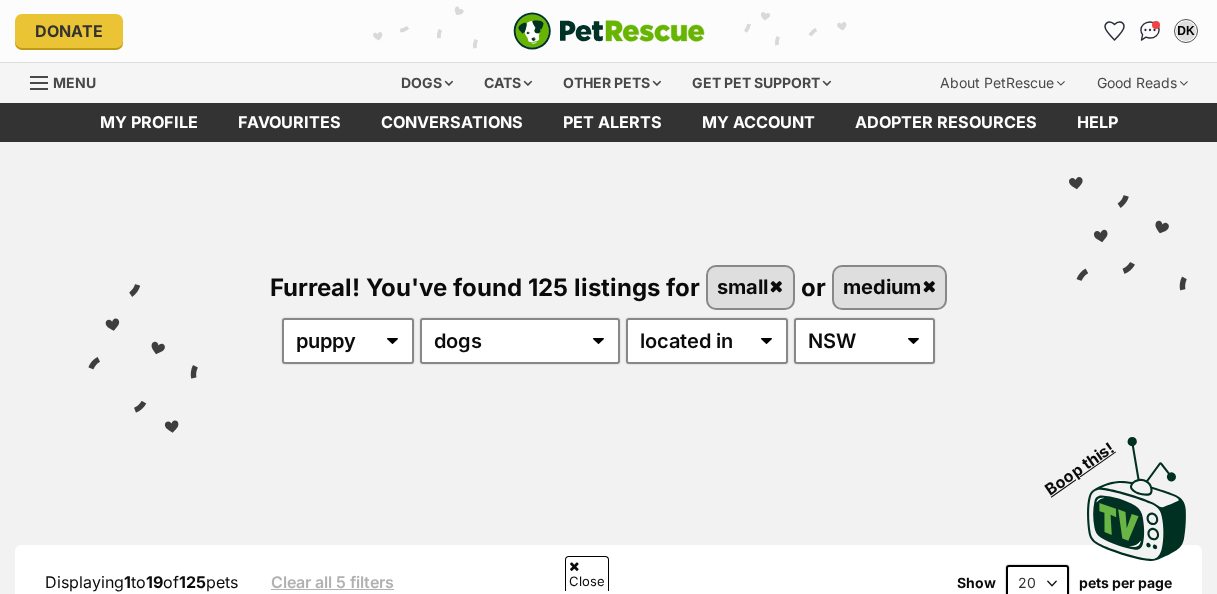 scroll, scrollTop: 602, scrollLeft: 0, axis: vertical 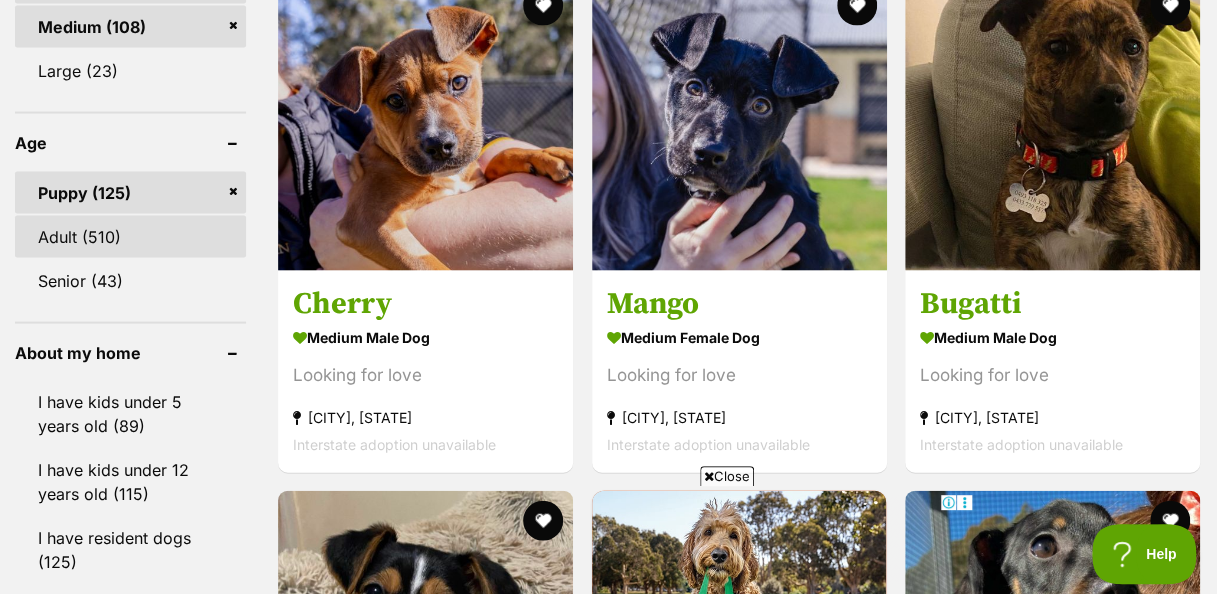 click on "Adult (510)" at bounding box center (130, 237) 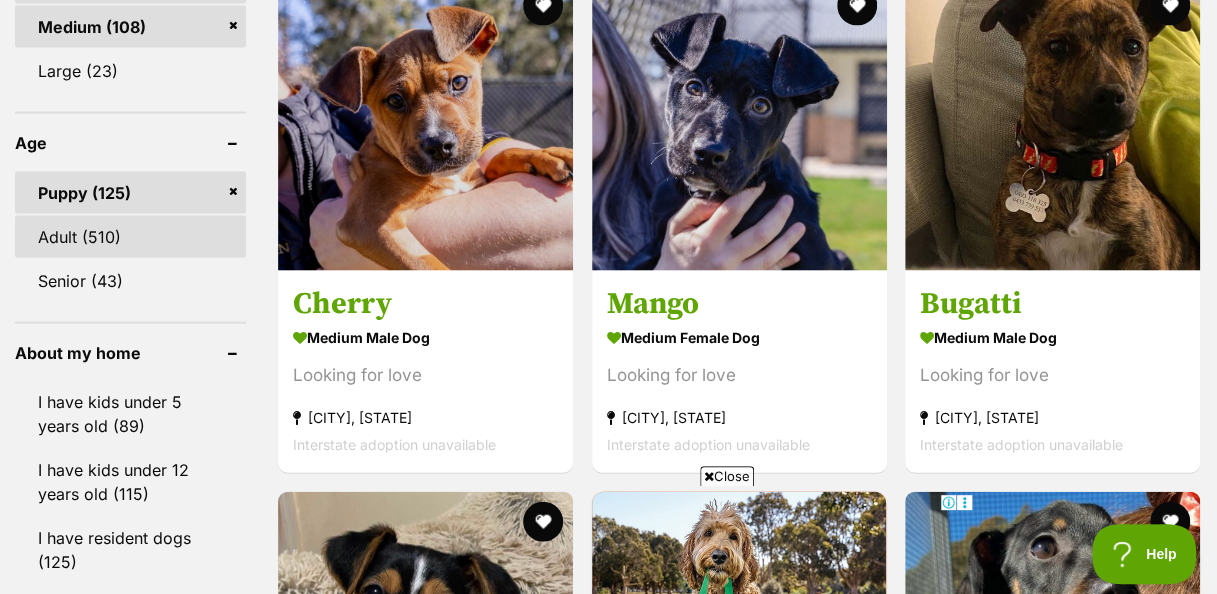 scroll, scrollTop: 0, scrollLeft: 0, axis: both 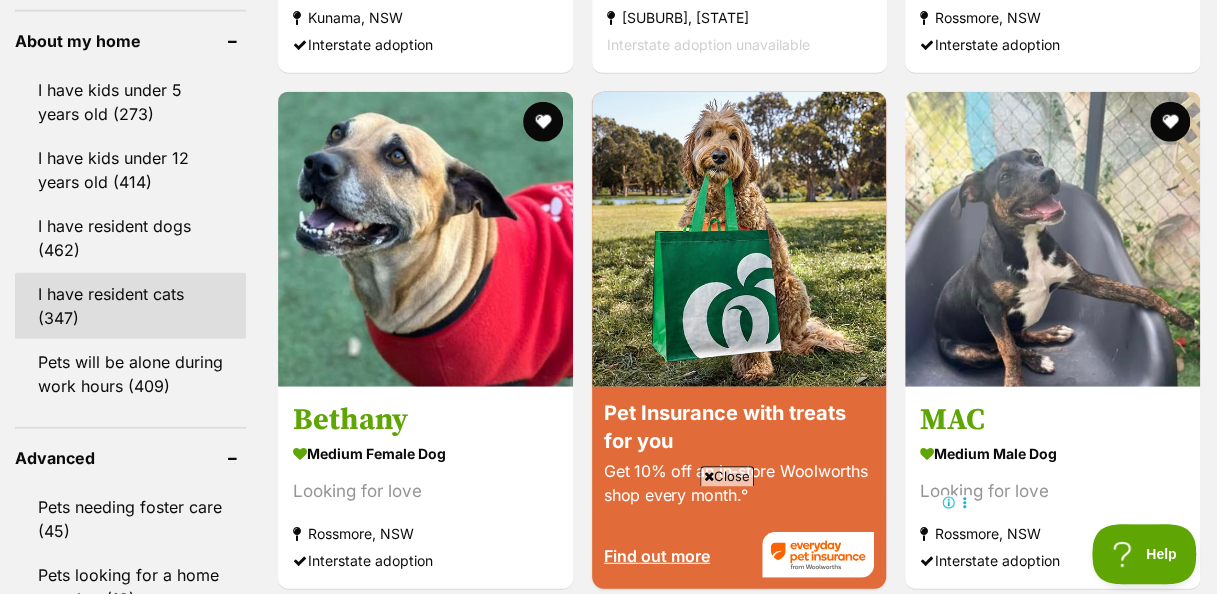 click on "I have resident cats (347)" at bounding box center (130, 306) 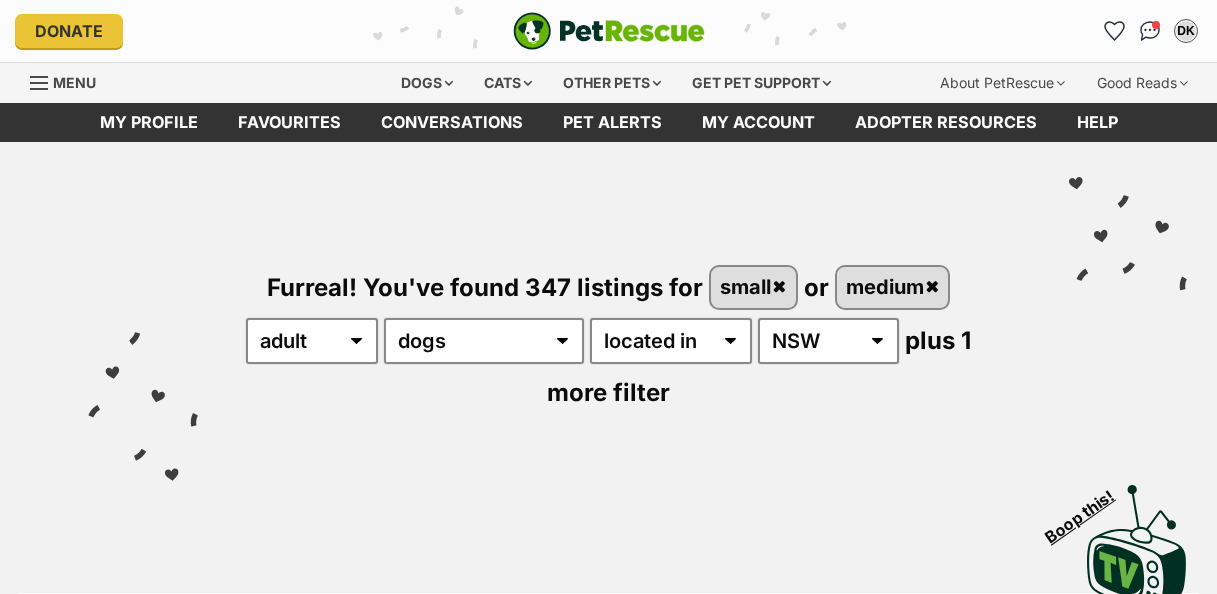scroll, scrollTop: 0, scrollLeft: 0, axis: both 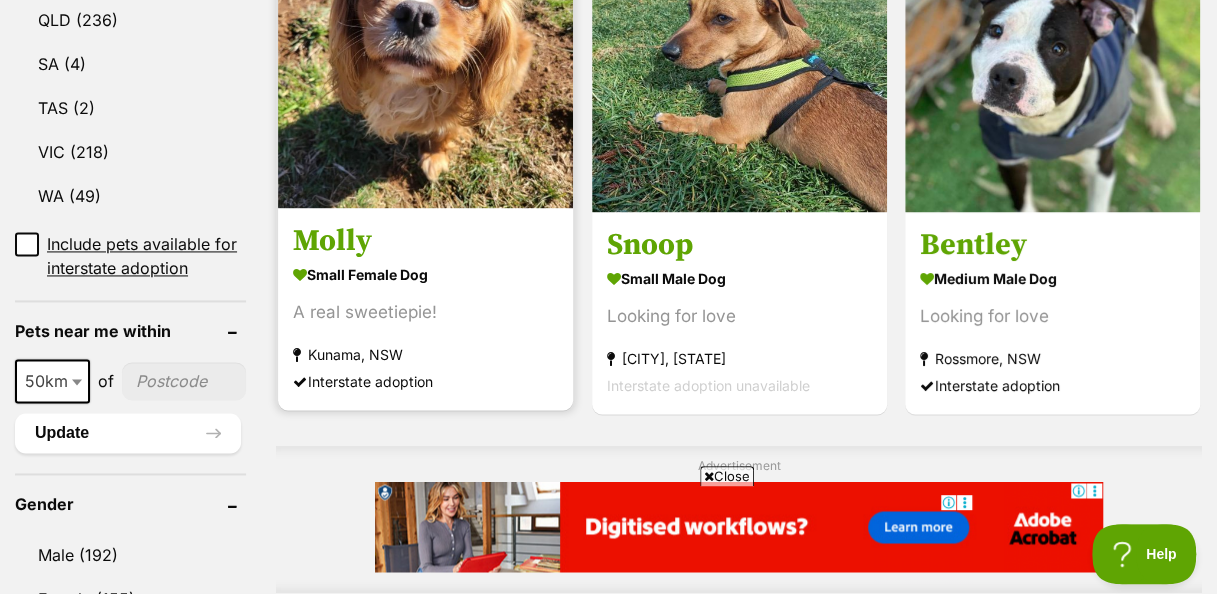 click at bounding box center [425, 60] 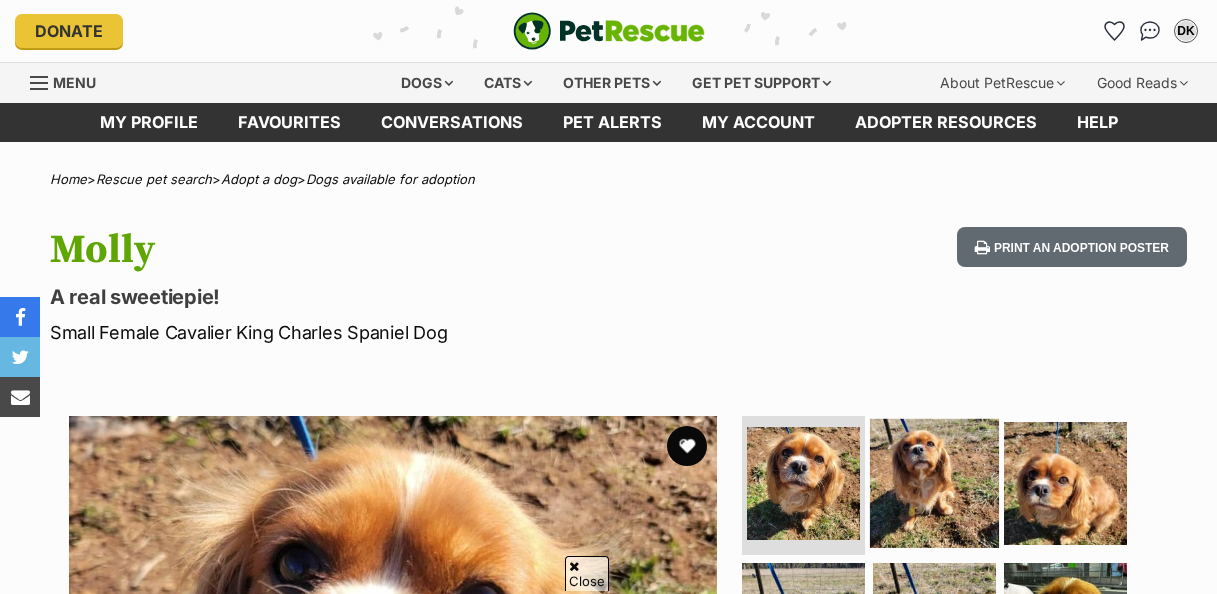 scroll, scrollTop: 300, scrollLeft: 0, axis: vertical 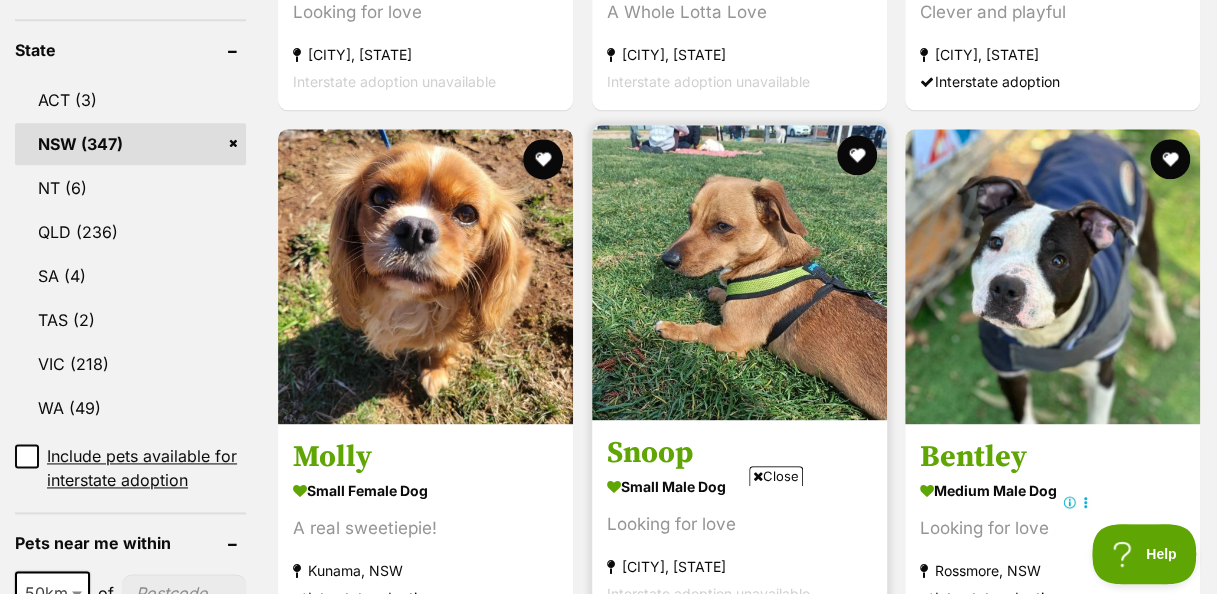click at bounding box center (739, 272) 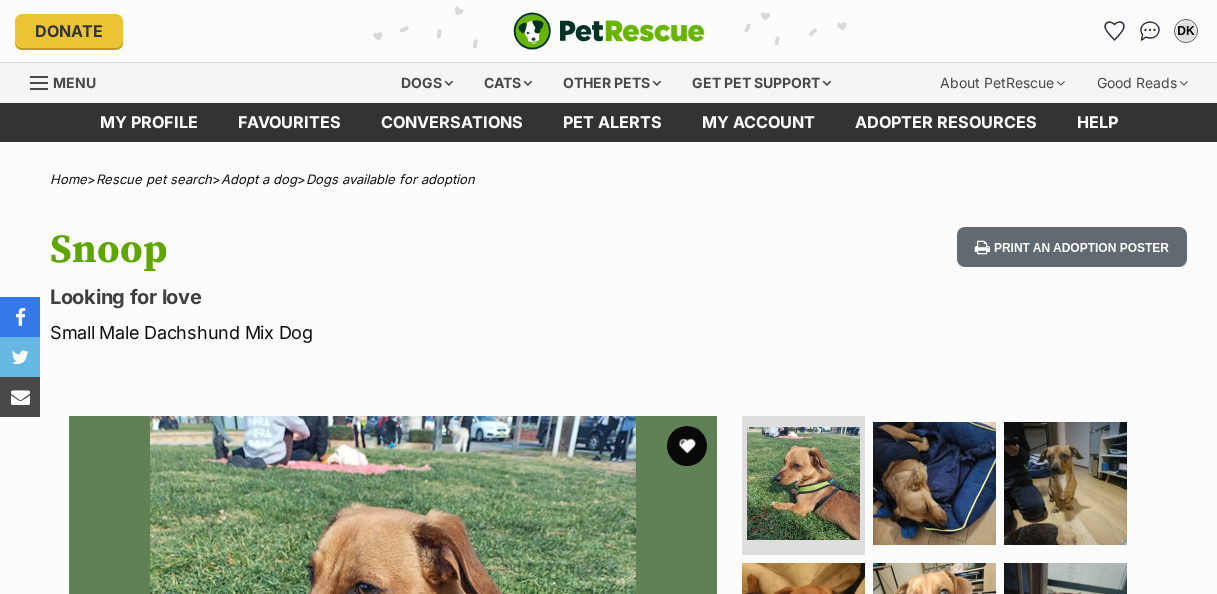 scroll, scrollTop: 0, scrollLeft: 0, axis: both 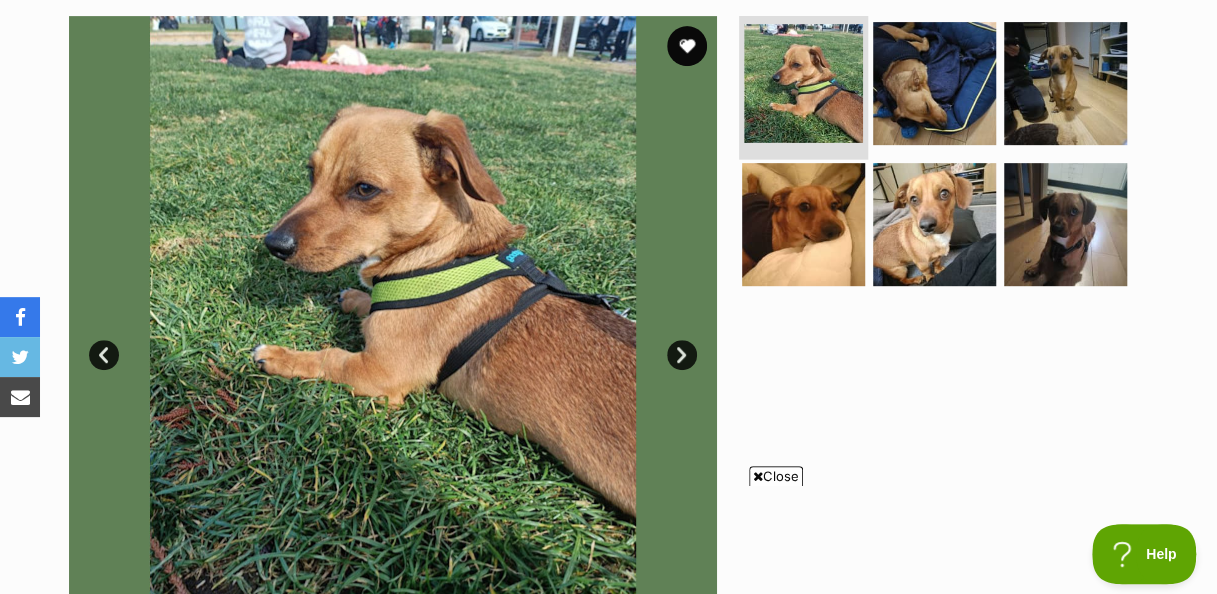 click at bounding box center (803, 83) 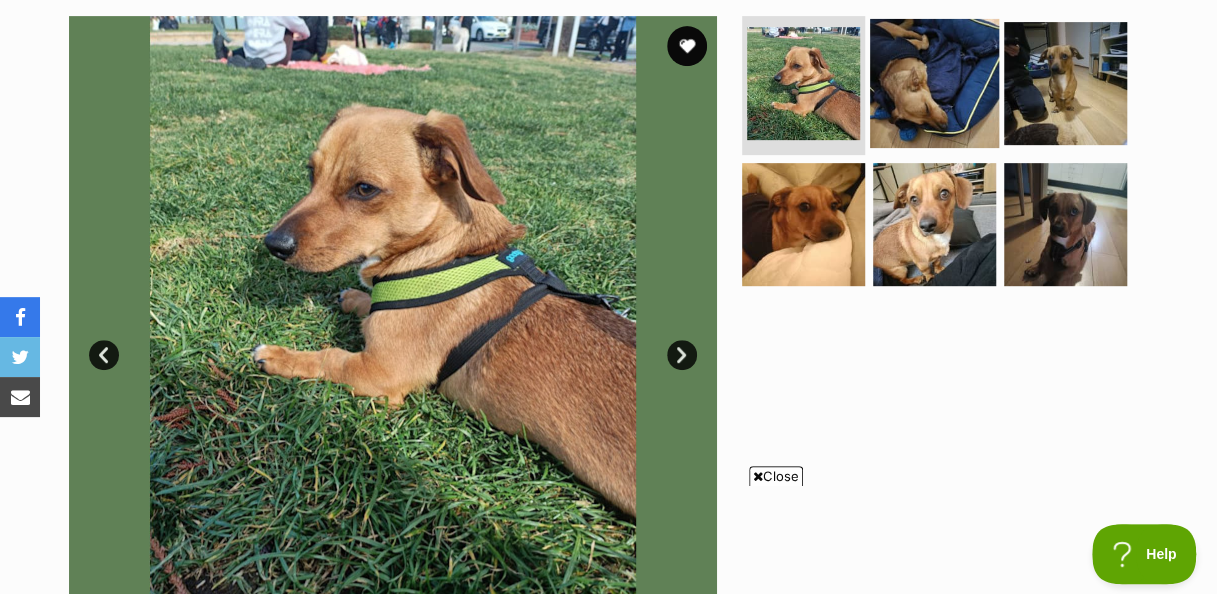 click at bounding box center [934, 82] 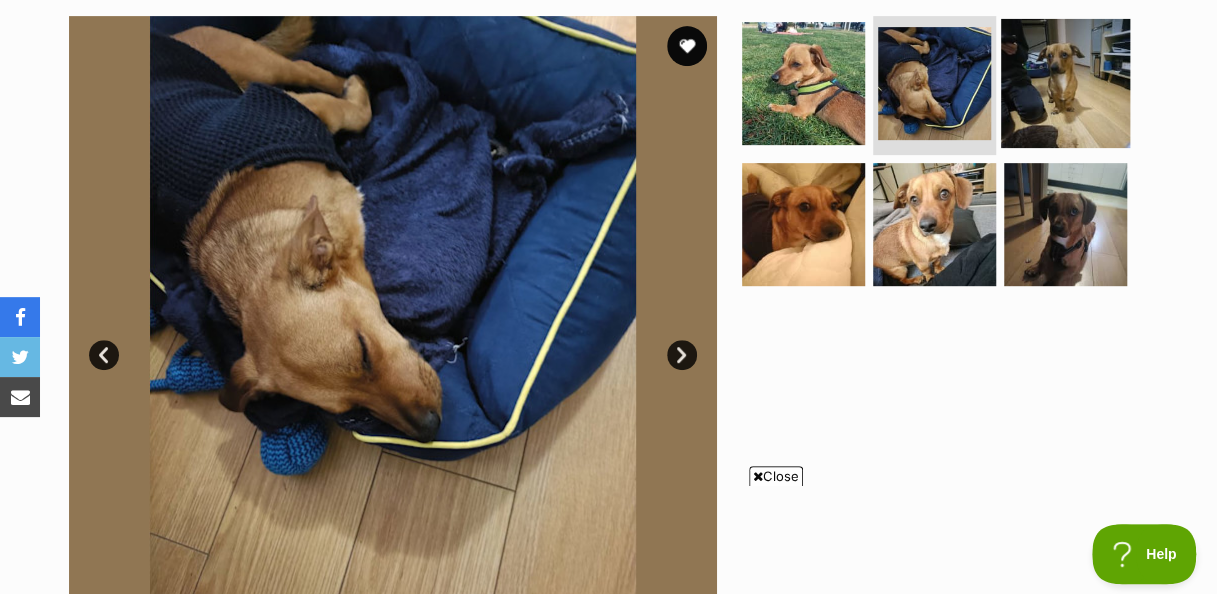 click at bounding box center [1065, 82] 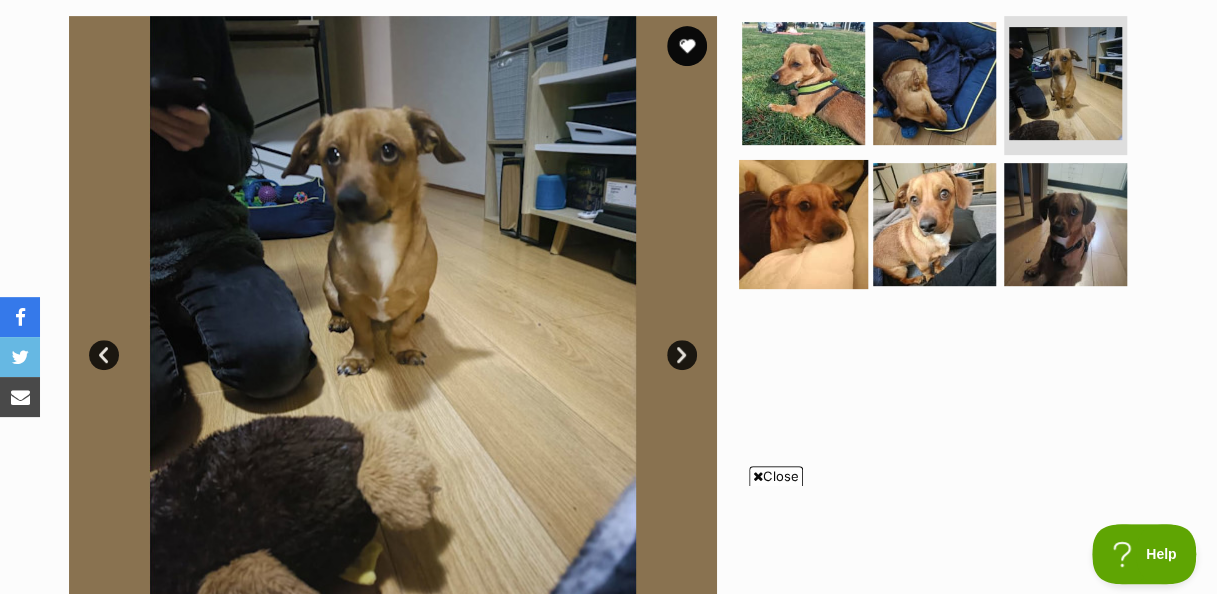 click at bounding box center [803, 224] 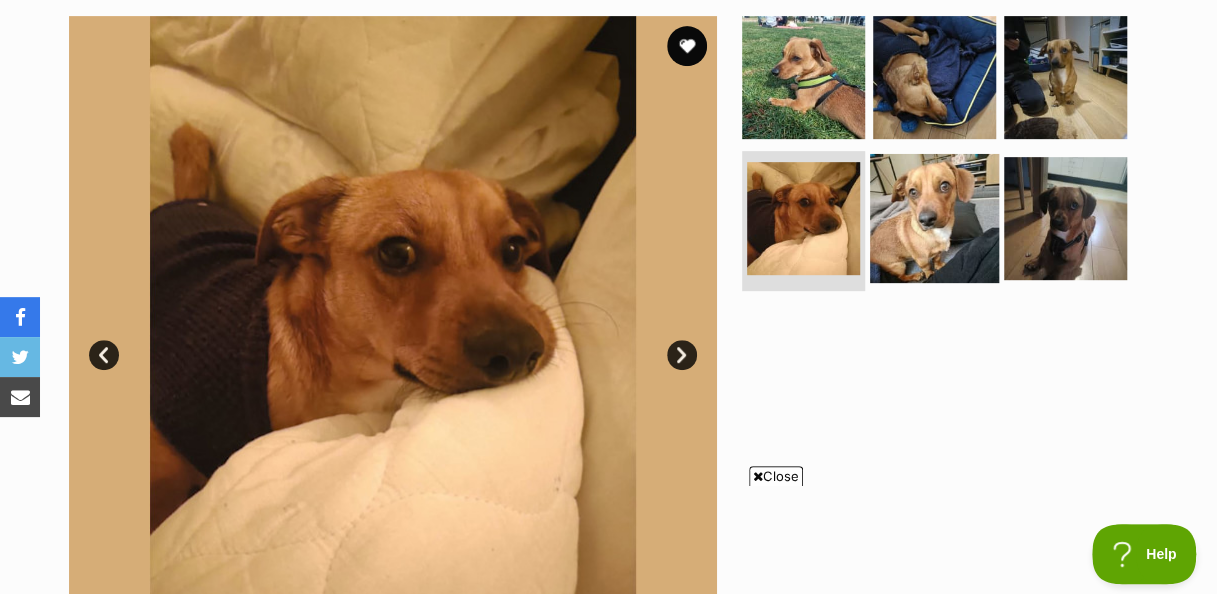 click at bounding box center (934, 218) 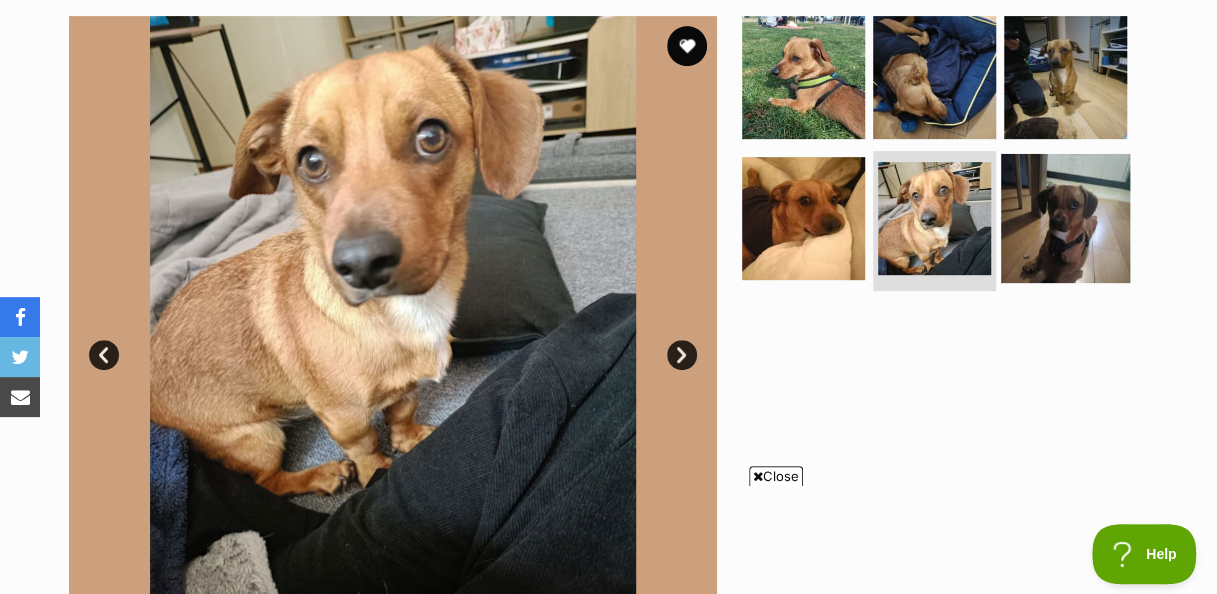 click at bounding box center [1065, 218] 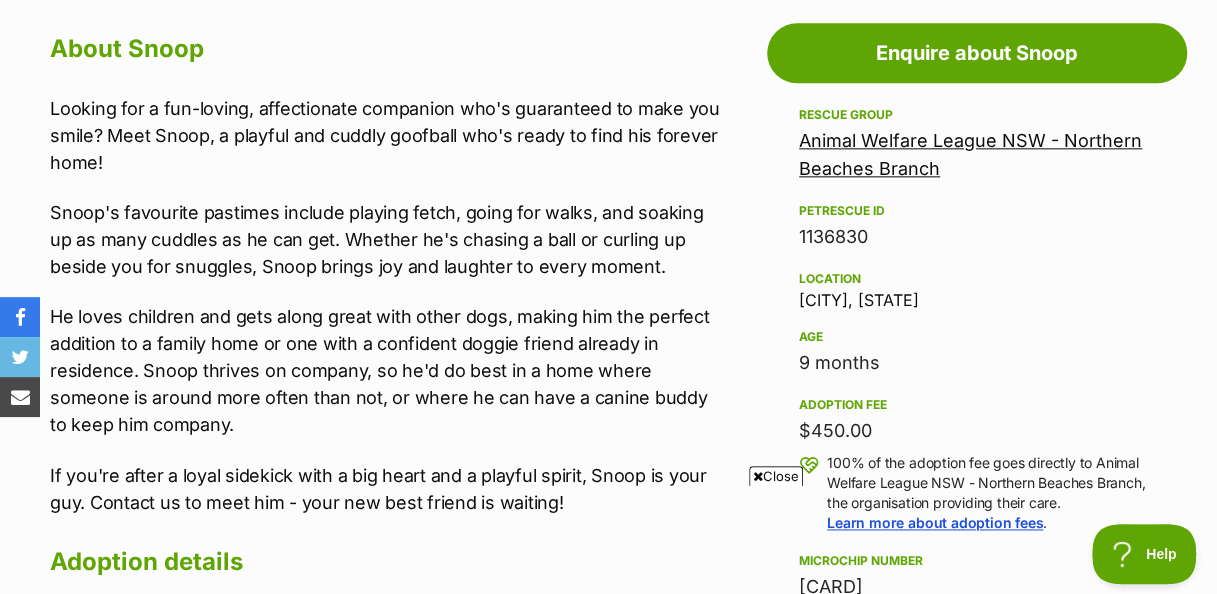 scroll, scrollTop: 1100, scrollLeft: 0, axis: vertical 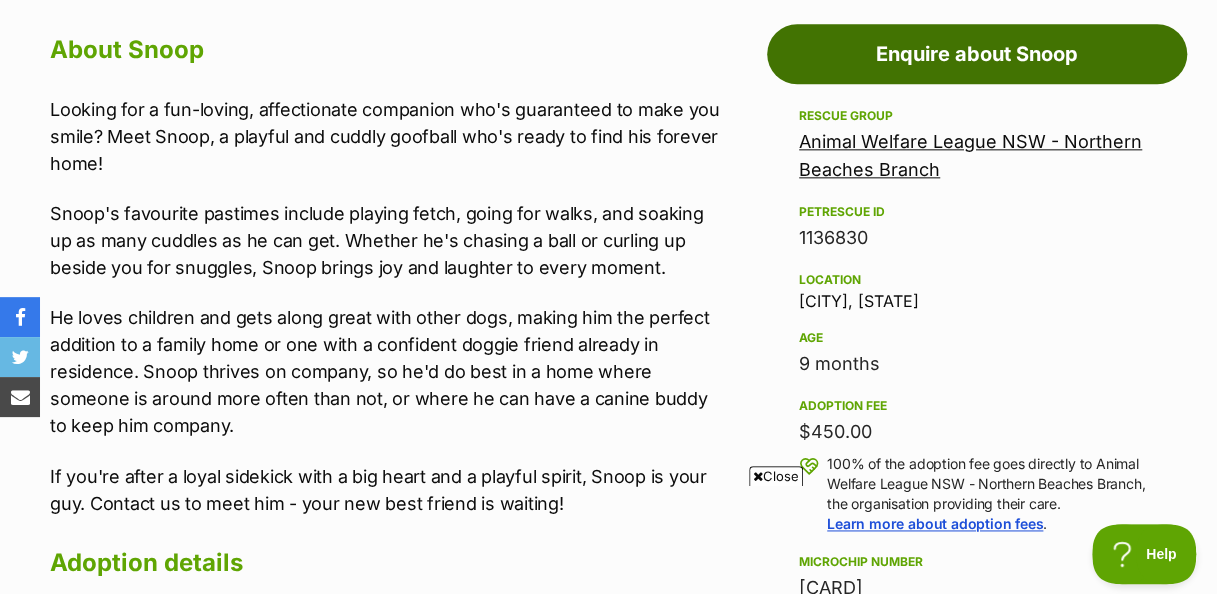 click on "Enquire about Snoop" at bounding box center (977, 54) 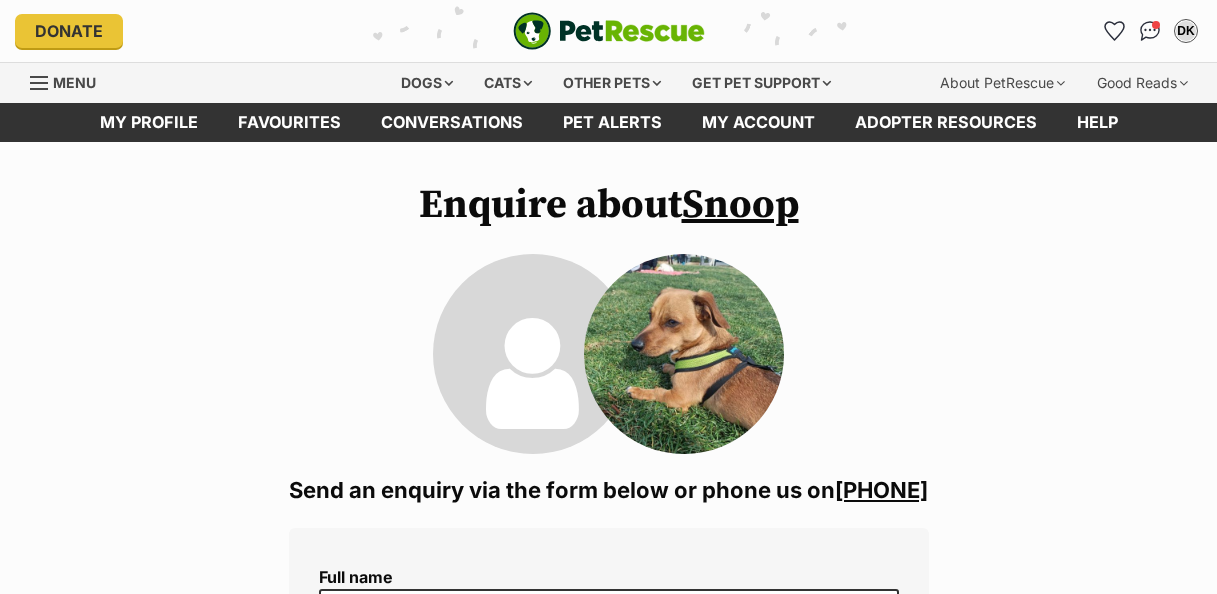 scroll, scrollTop: 0, scrollLeft: 0, axis: both 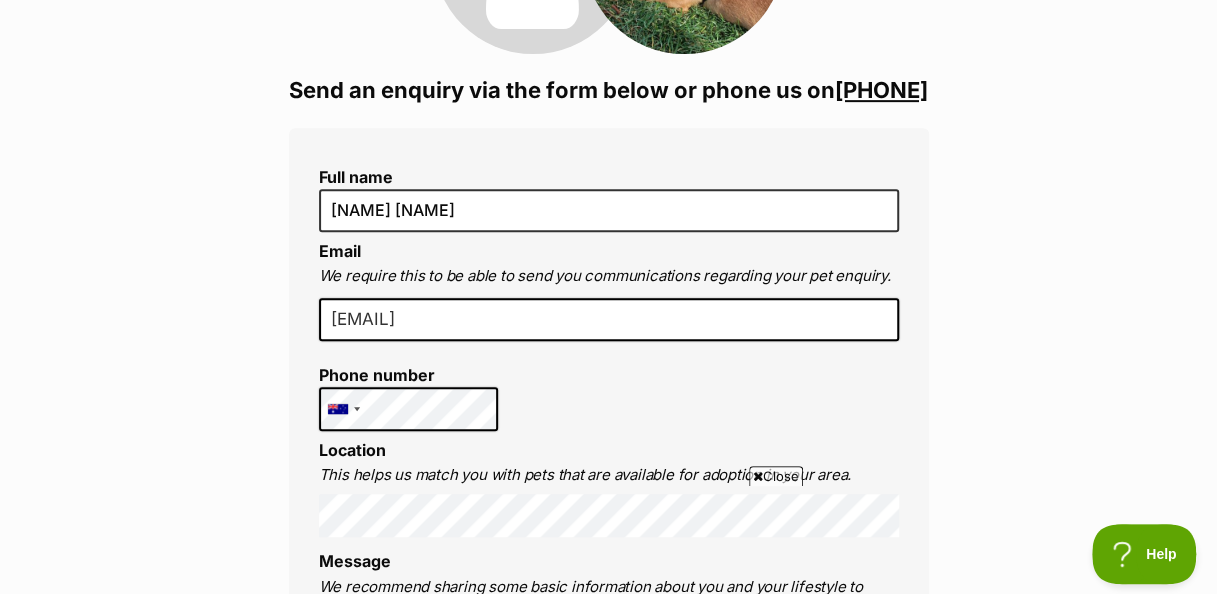 click on "04123*****" at bounding box center (881, 90) 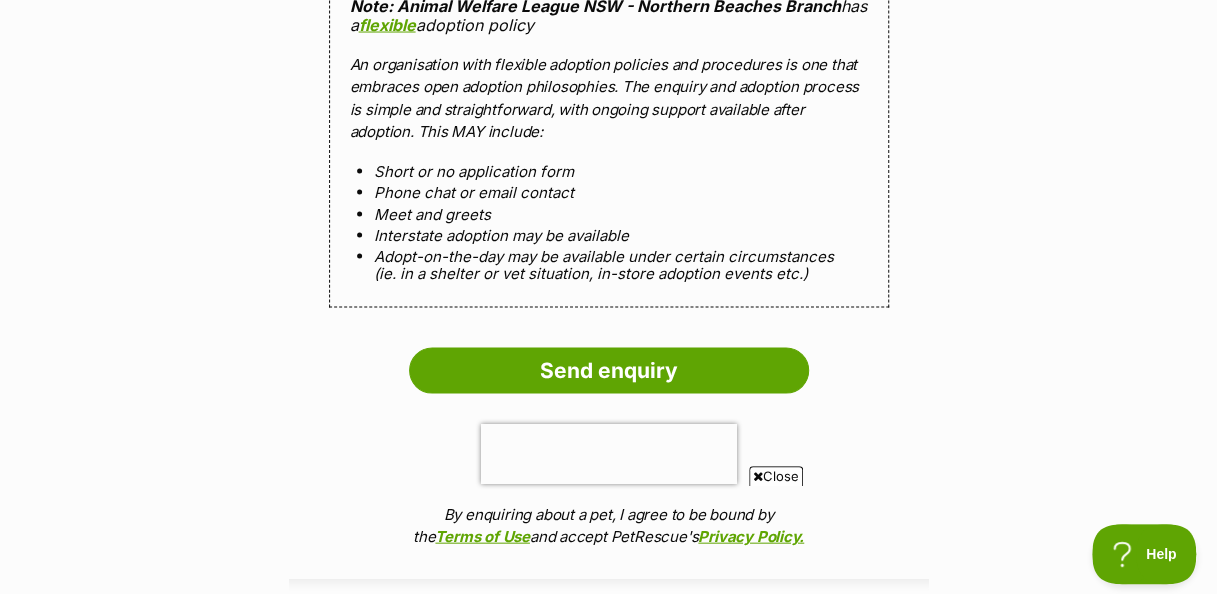 scroll, scrollTop: 1900, scrollLeft: 0, axis: vertical 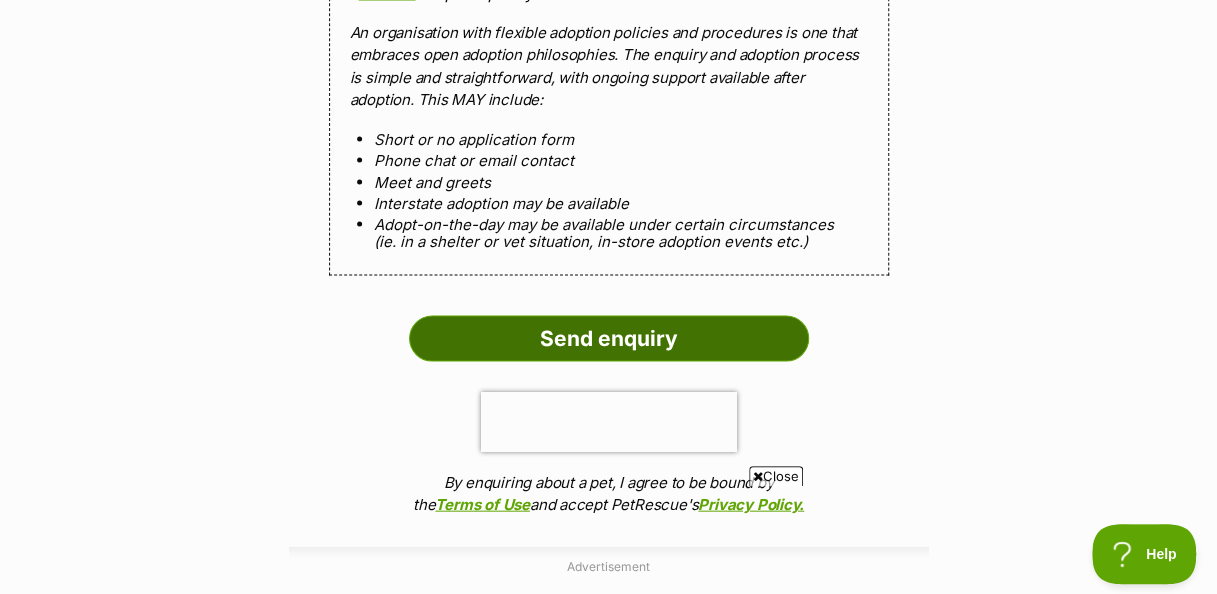 click on "Send enquiry" at bounding box center (609, 339) 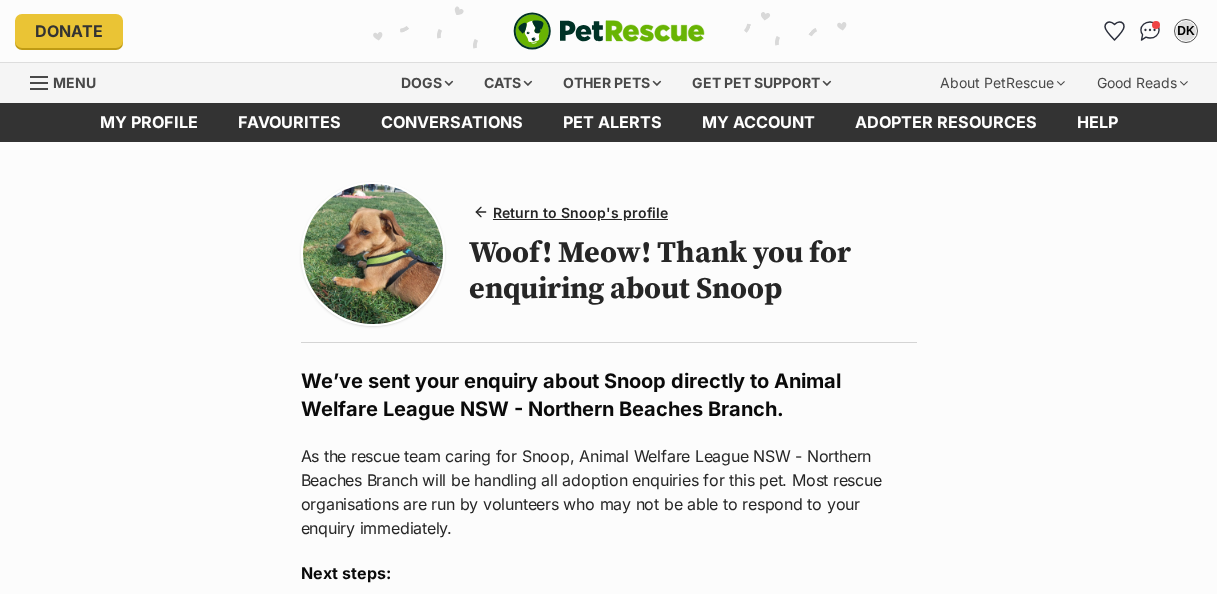 scroll, scrollTop: 0, scrollLeft: 0, axis: both 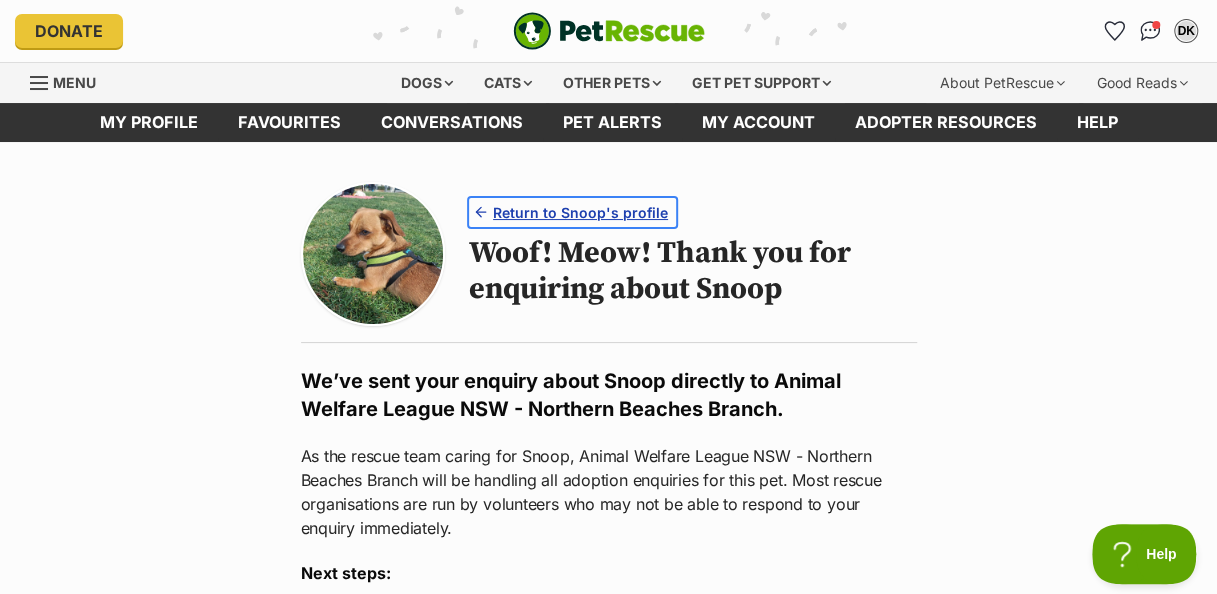 click on "Return to Snoop's profile" at bounding box center [580, 212] 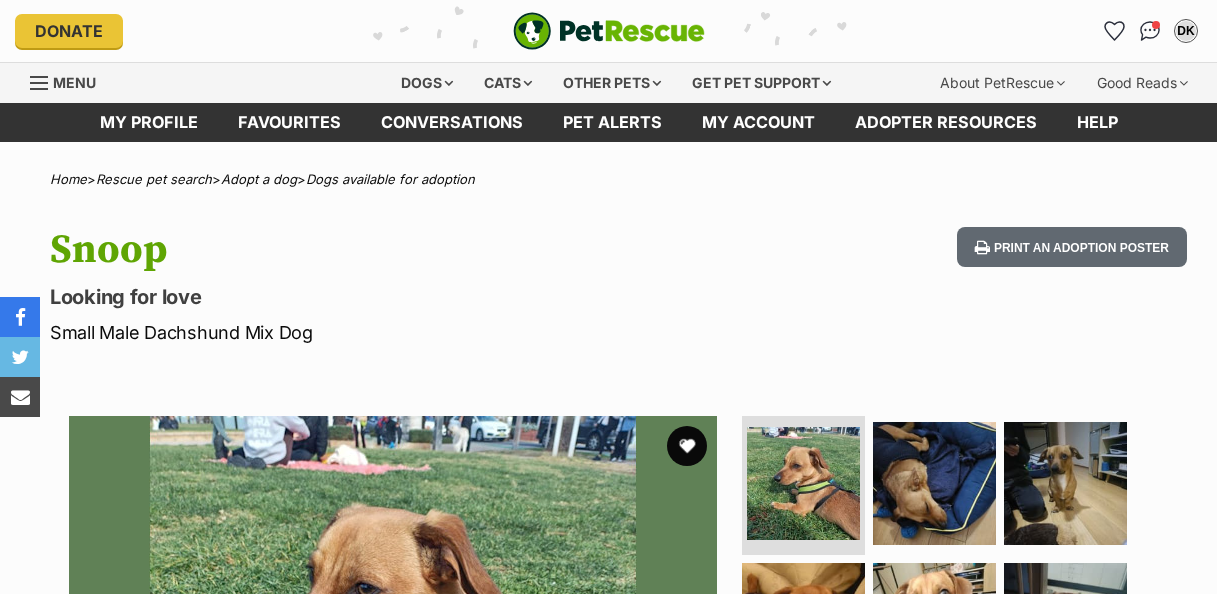 scroll, scrollTop: 0, scrollLeft: 0, axis: both 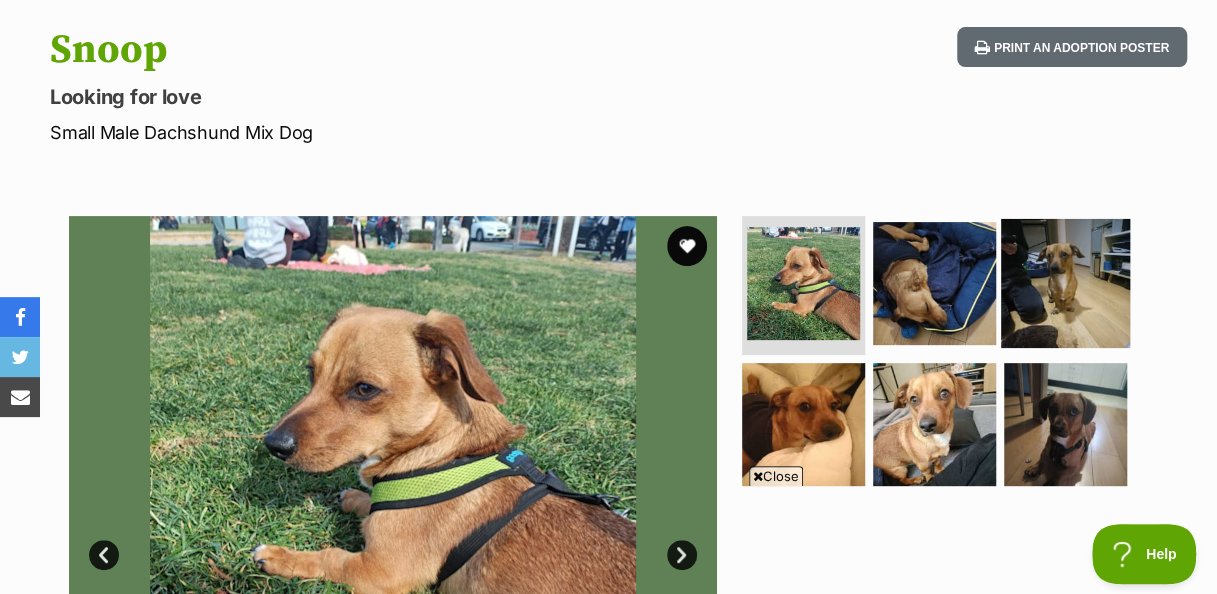 click at bounding box center [1065, 282] 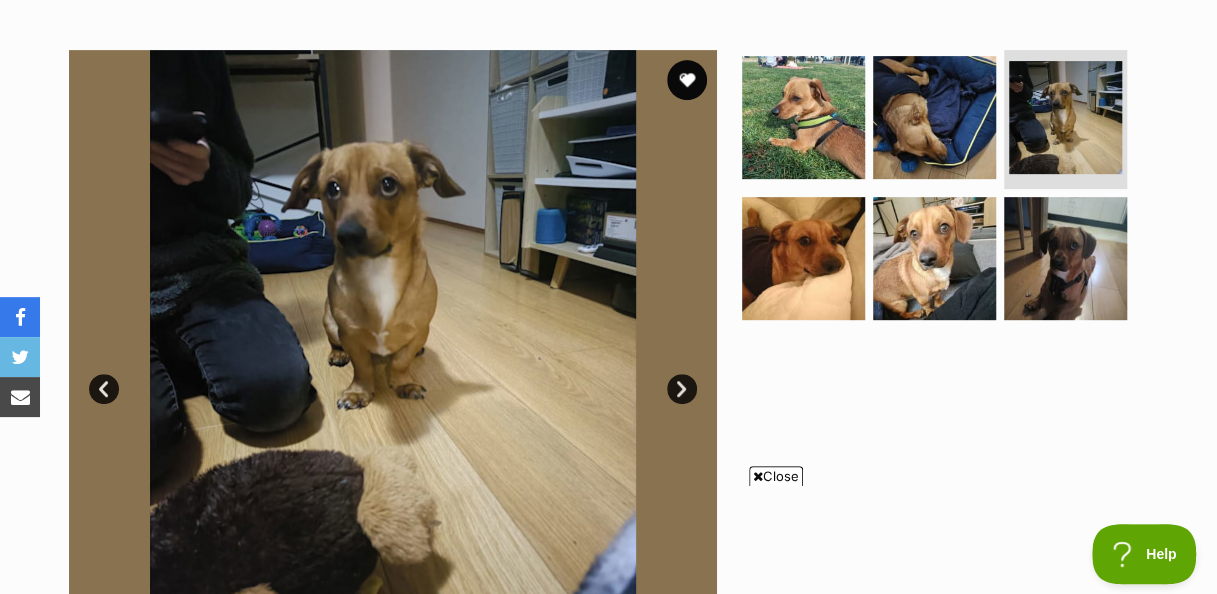 scroll, scrollTop: 400, scrollLeft: 0, axis: vertical 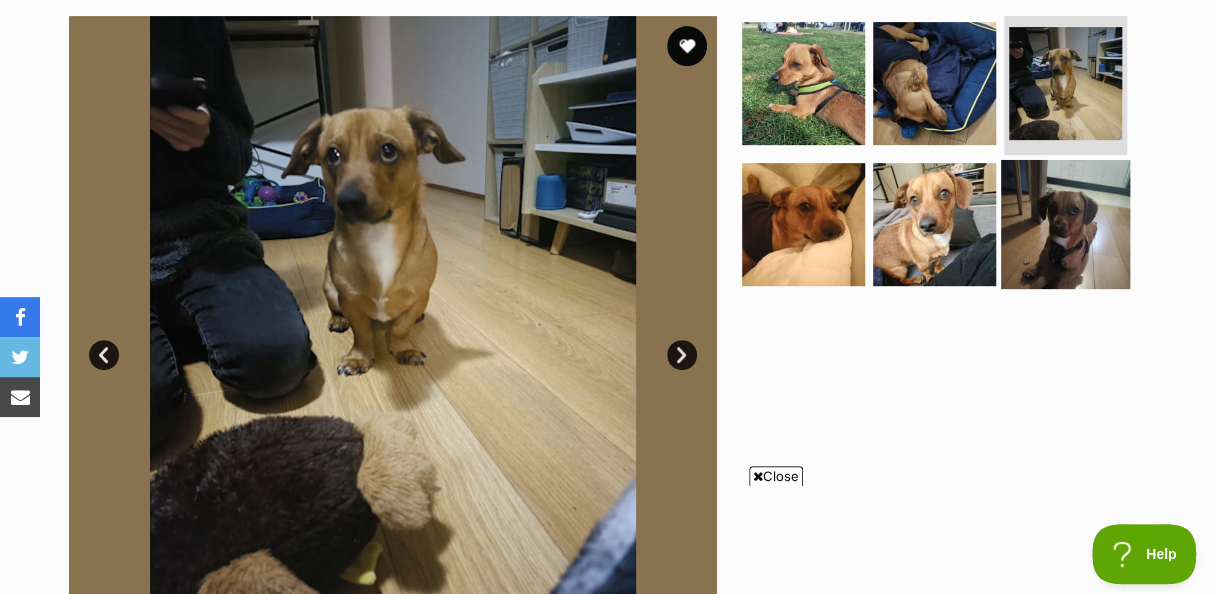 click at bounding box center (1065, 224) 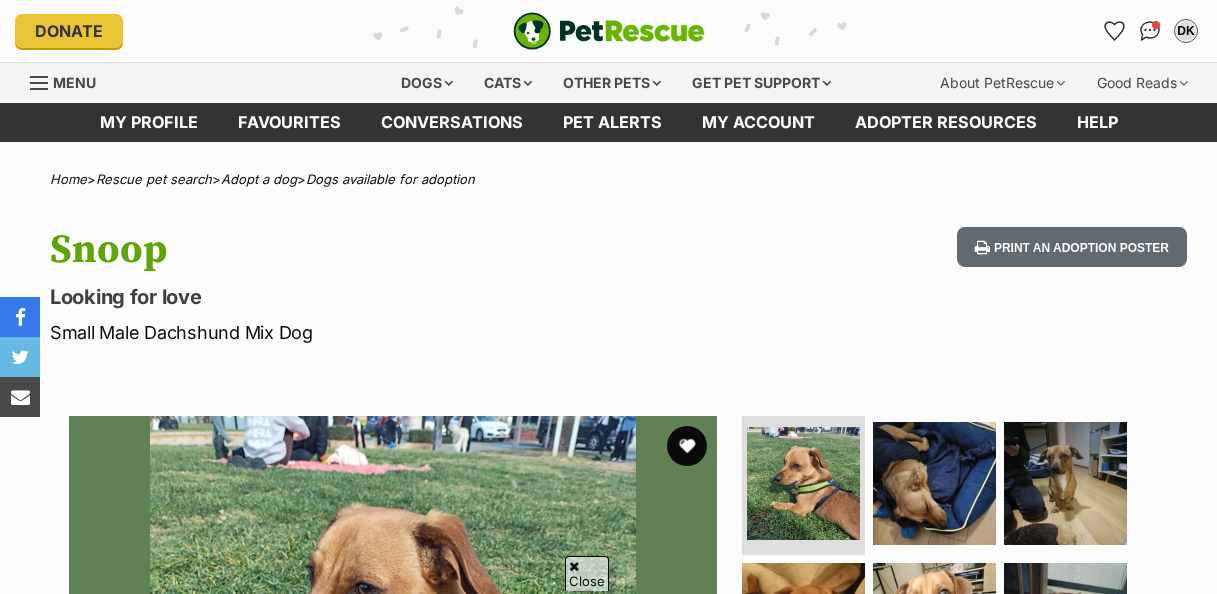 scroll, scrollTop: 1100, scrollLeft: 0, axis: vertical 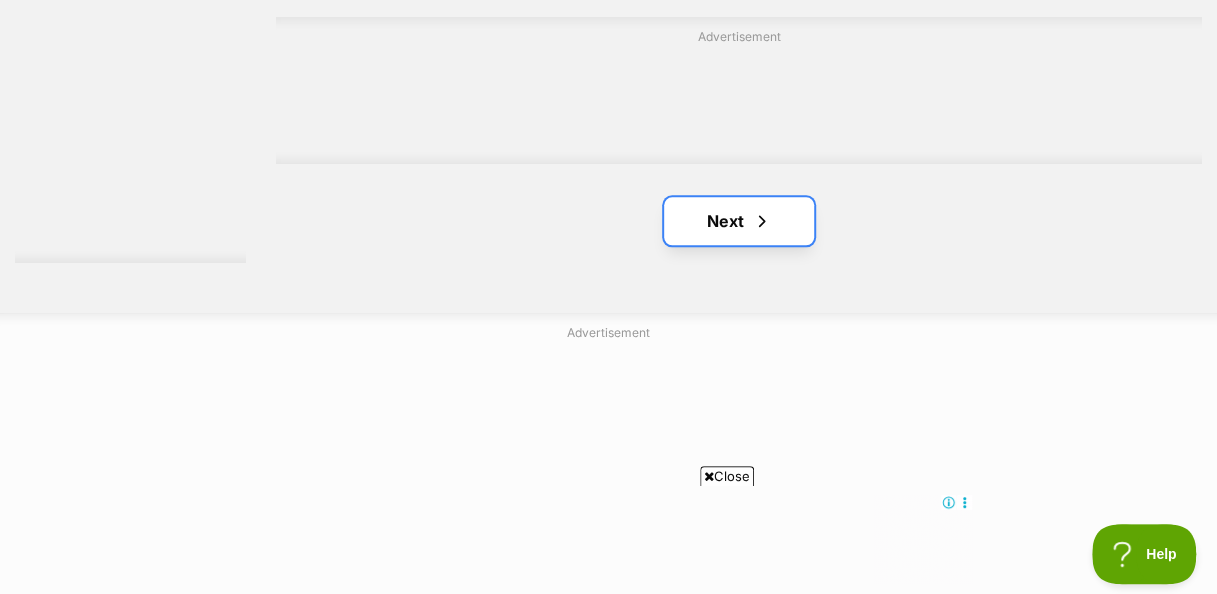 click on "Next" at bounding box center [739, 221] 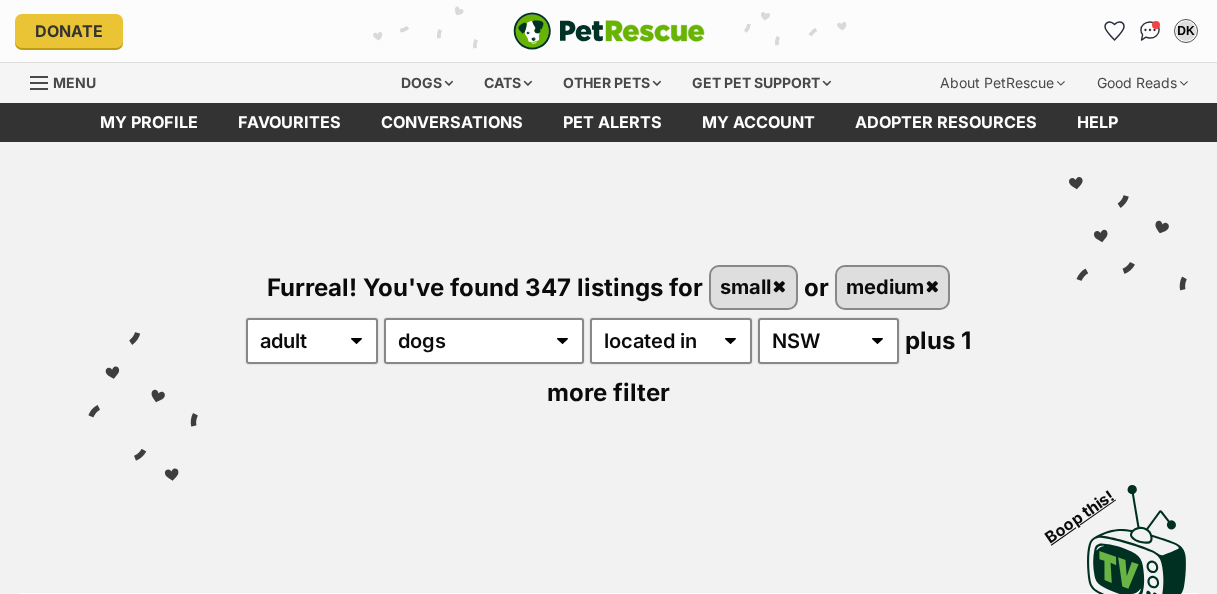 scroll, scrollTop: 0, scrollLeft: 0, axis: both 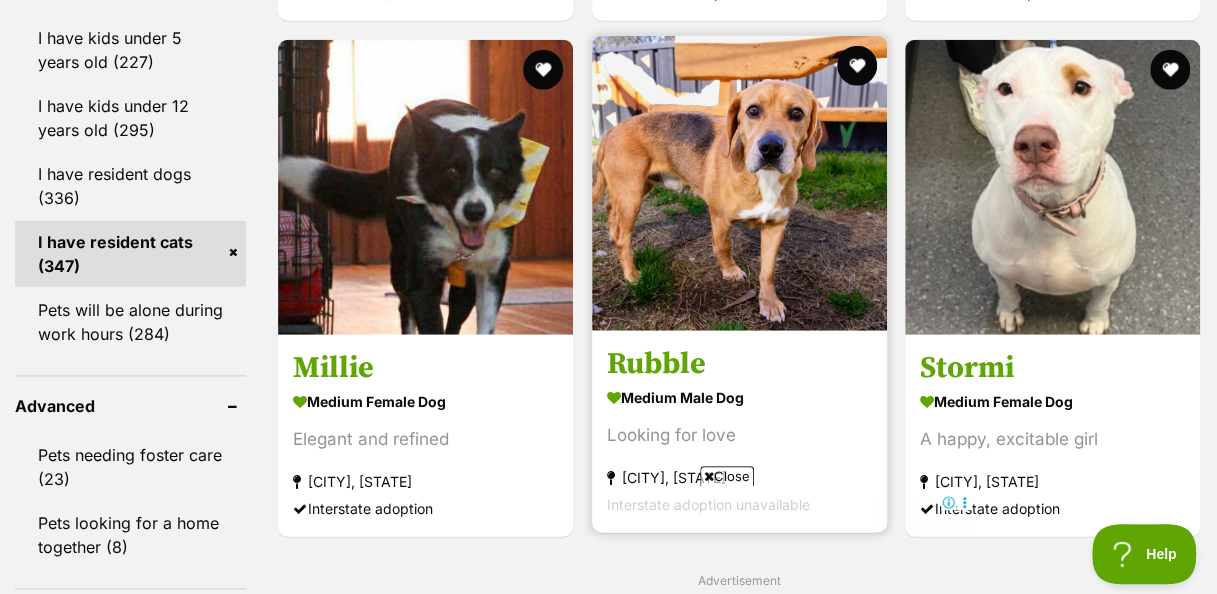 click at bounding box center (739, 183) 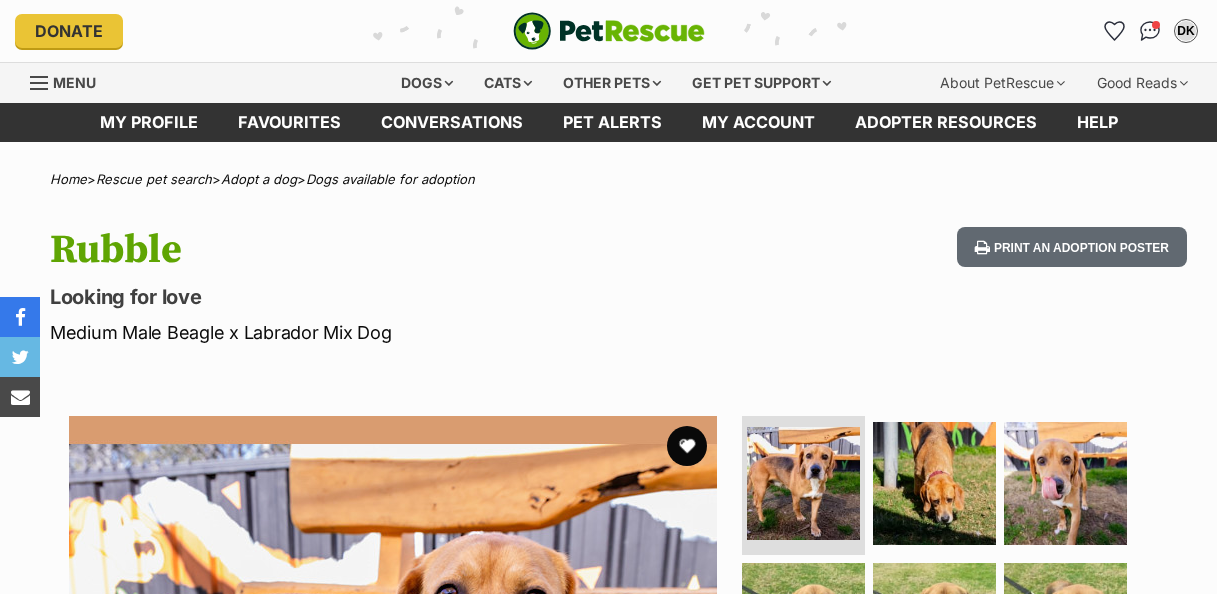 scroll, scrollTop: 0, scrollLeft: 0, axis: both 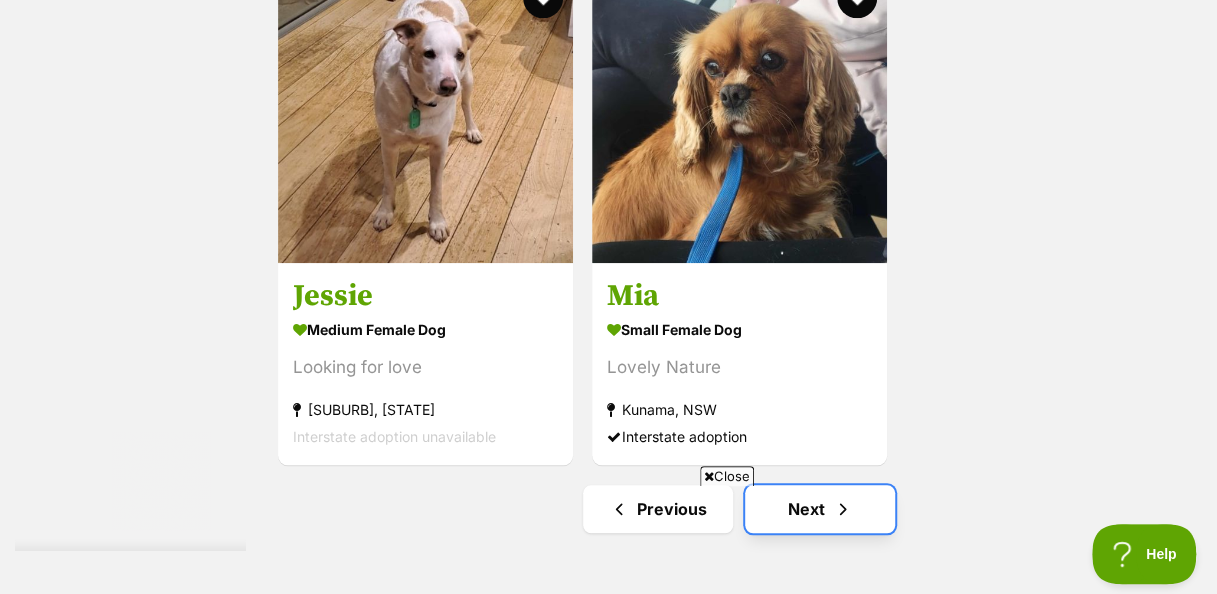 click on "Next" at bounding box center [820, 509] 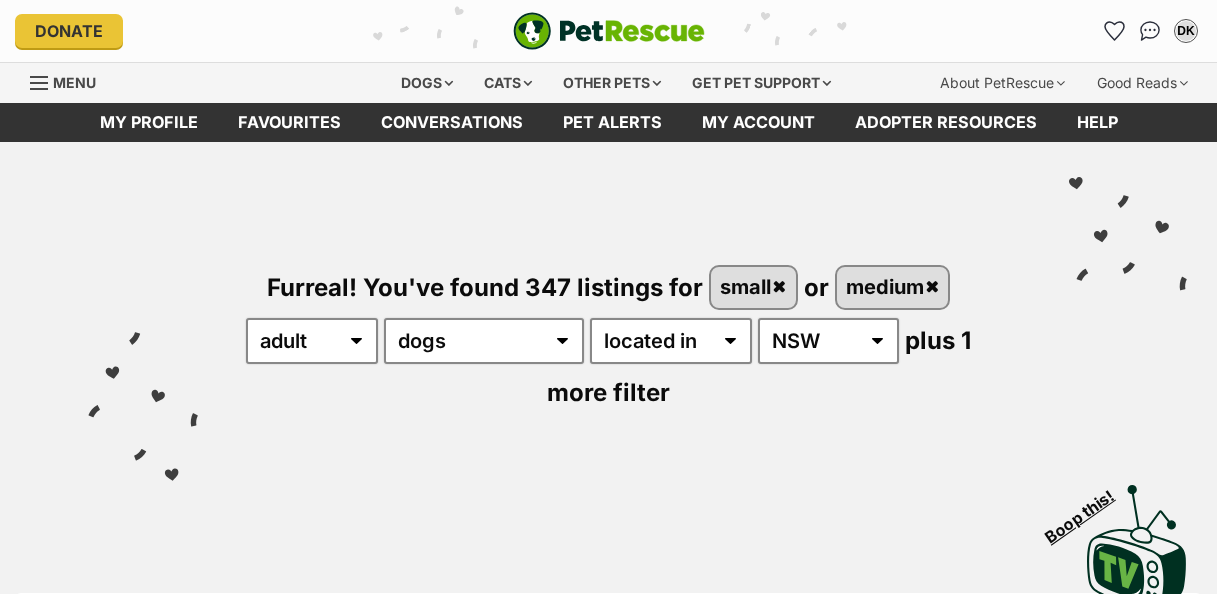 scroll, scrollTop: 0, scrollLeft: 0, axis: both 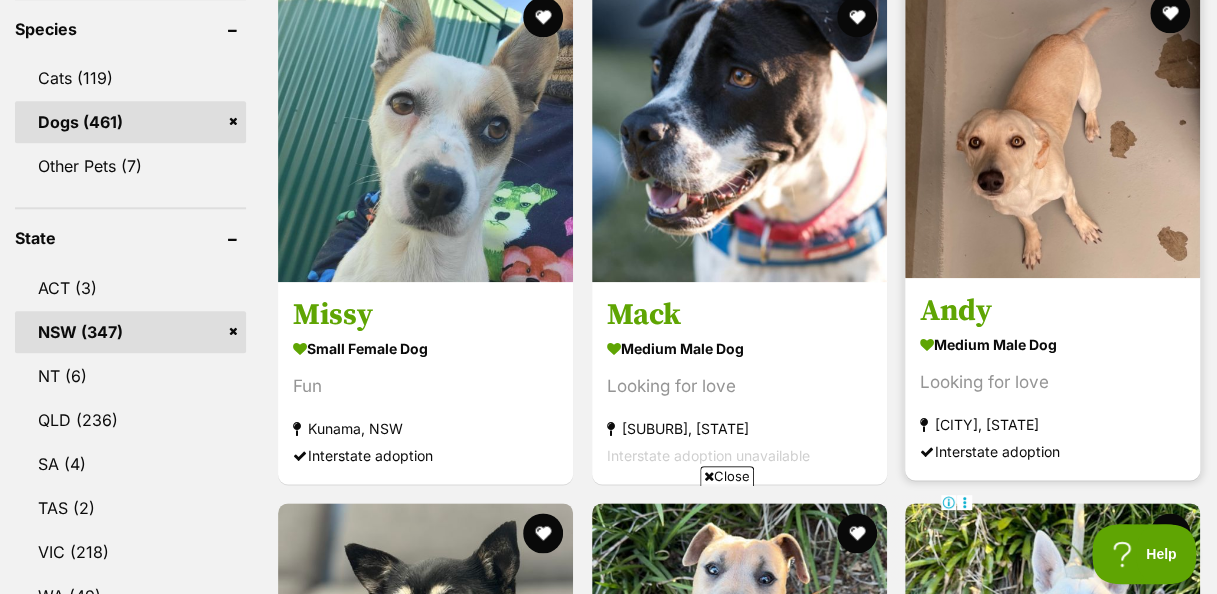 click at bounding box center (1052, 130) 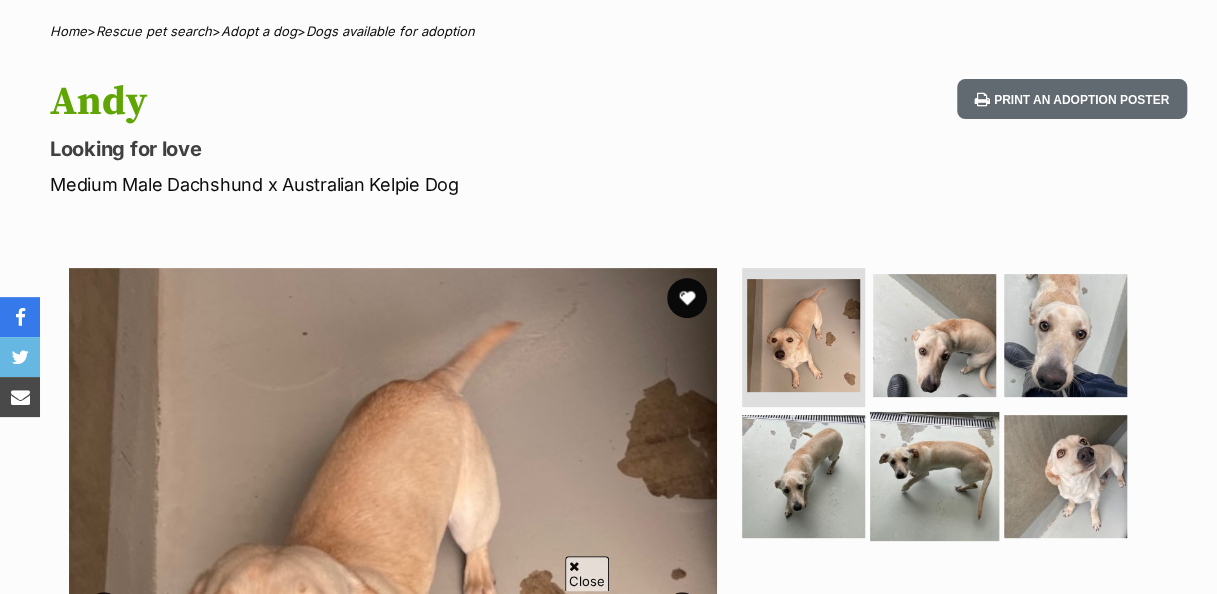 scroll, scrollTop: 400, scrollLeft: 0, axis: vertical 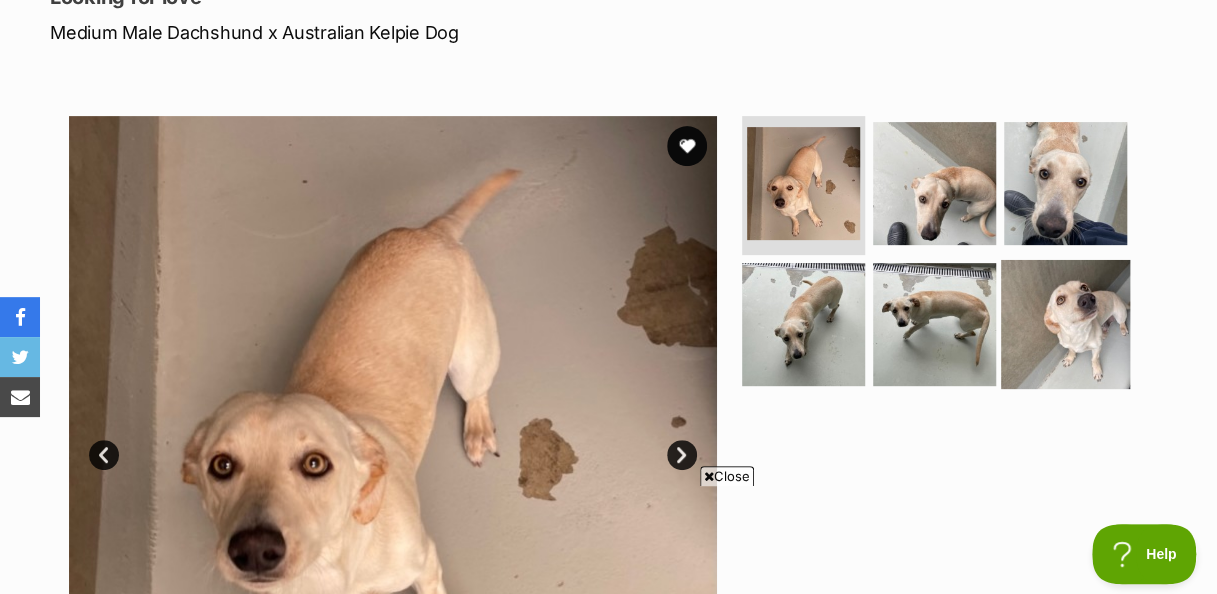 click at bounding box center [1065, 324] 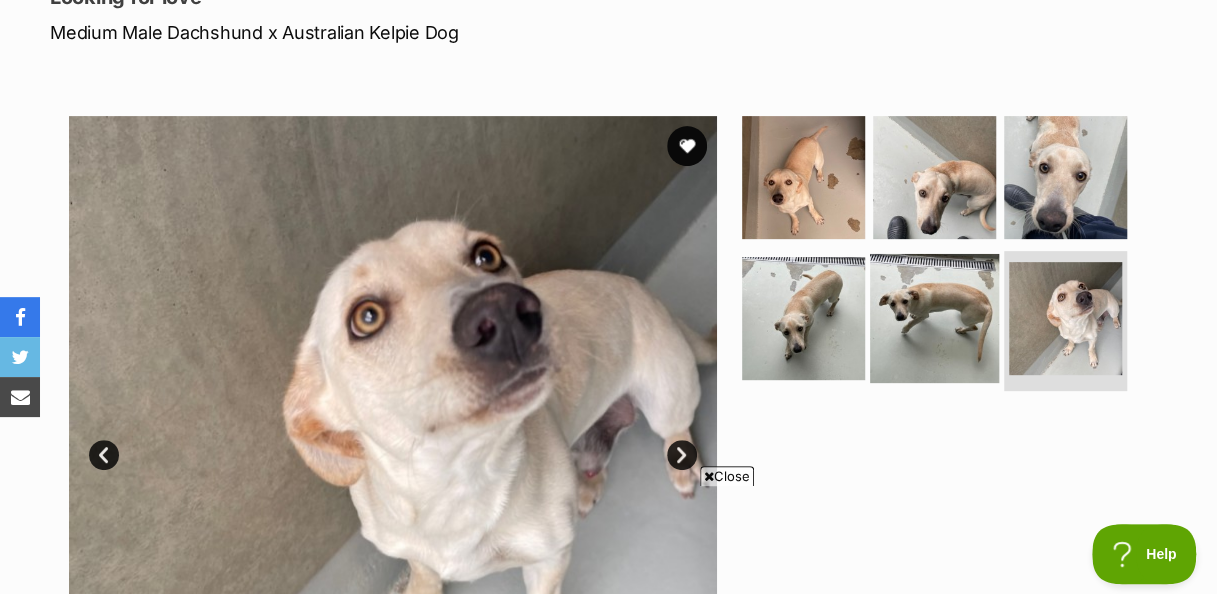 click at bounding box center [934, 318] 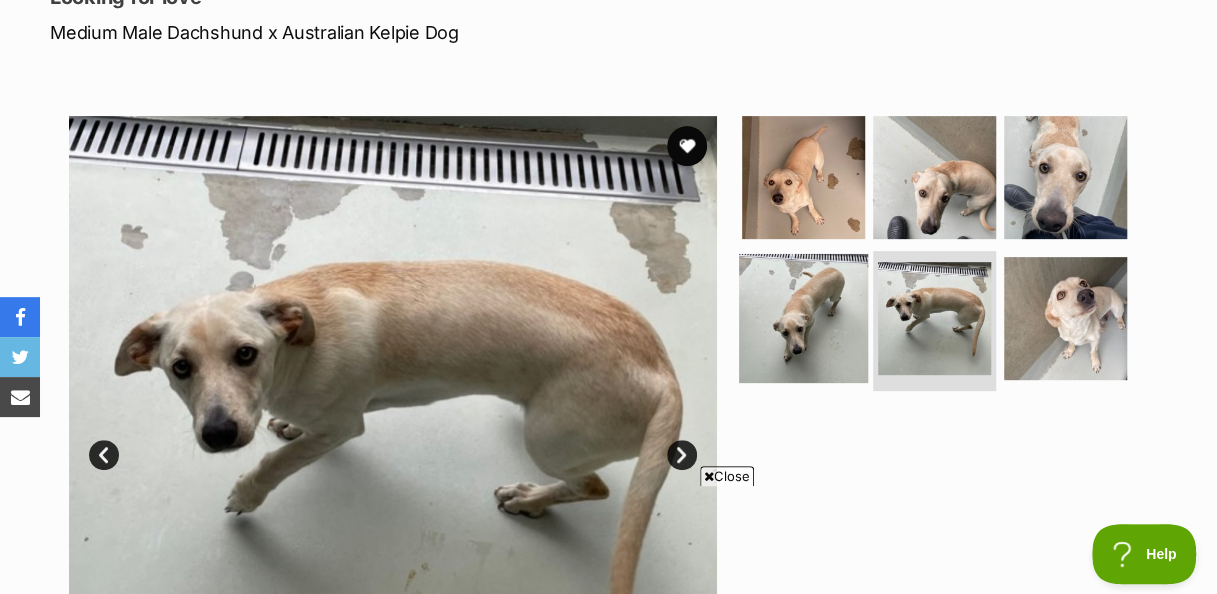 click at bounding box center (803, 318) 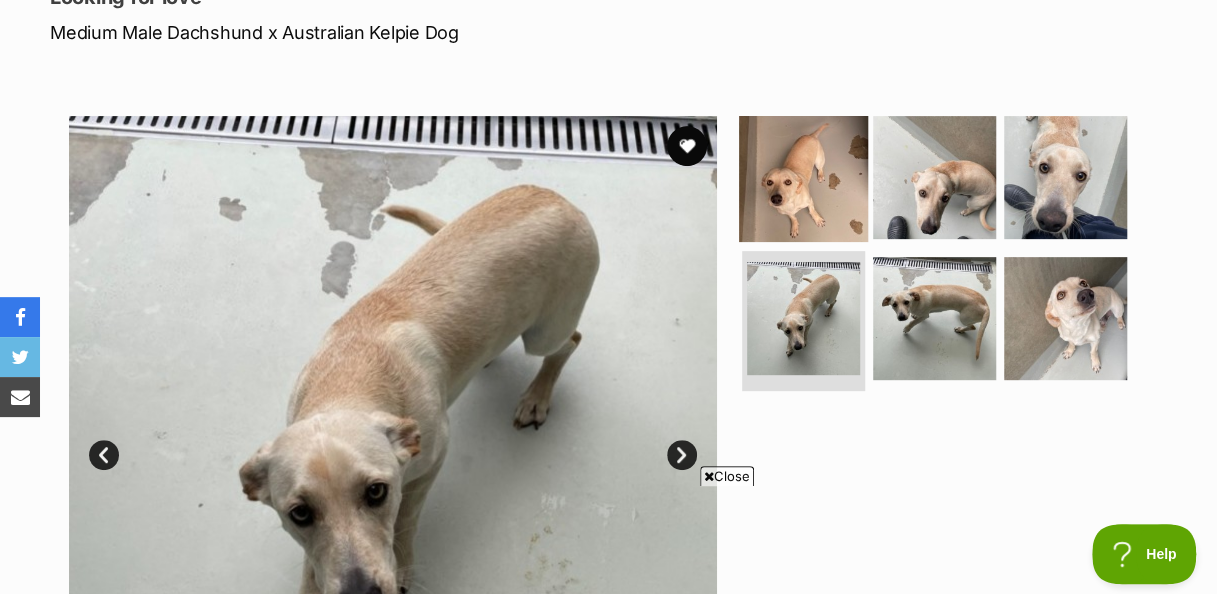 click at bounding box center [803, 176] 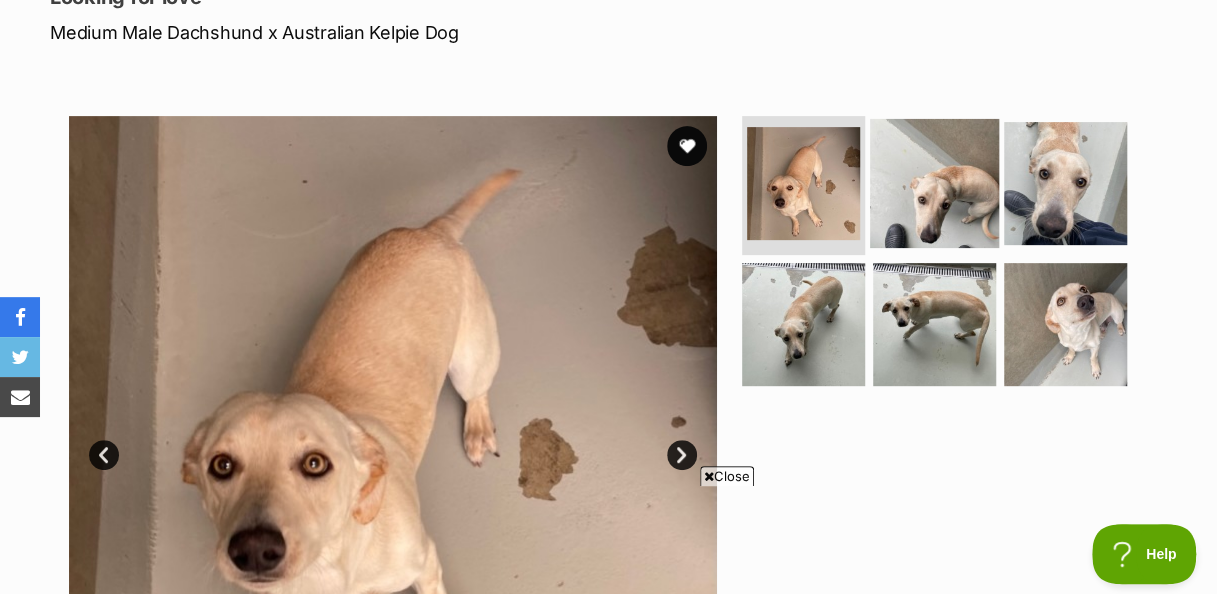 drag, startPoint x: 869, startPoint y: 181, endPoint x: 900, endPoint y: 178, distance: 31.144823 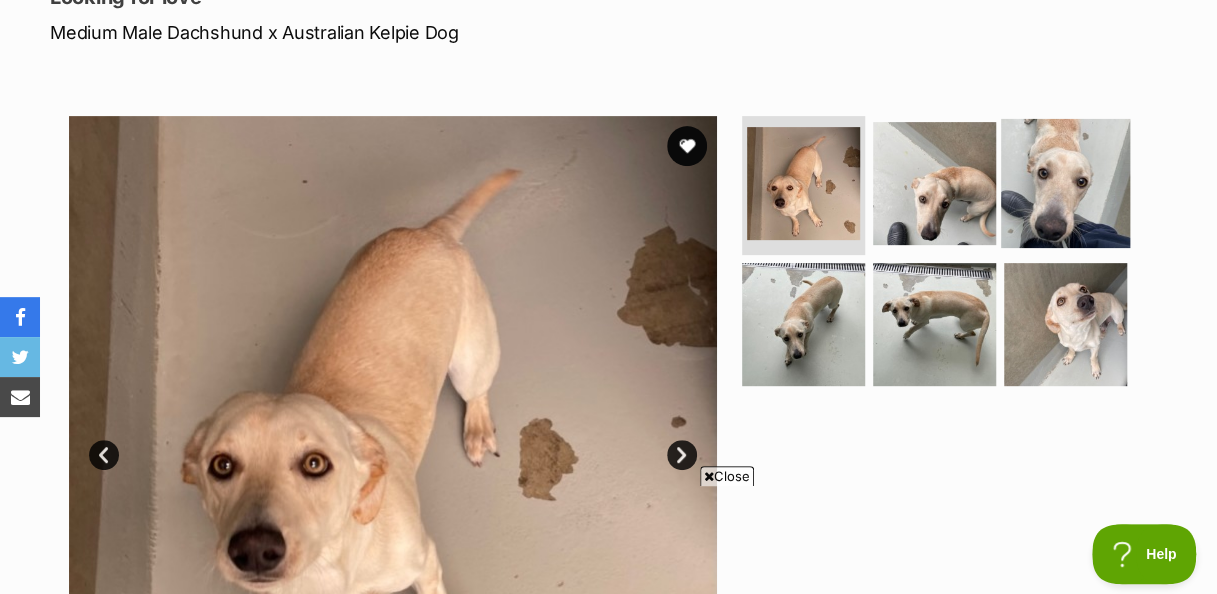 click at bounding box center (1065, 182) 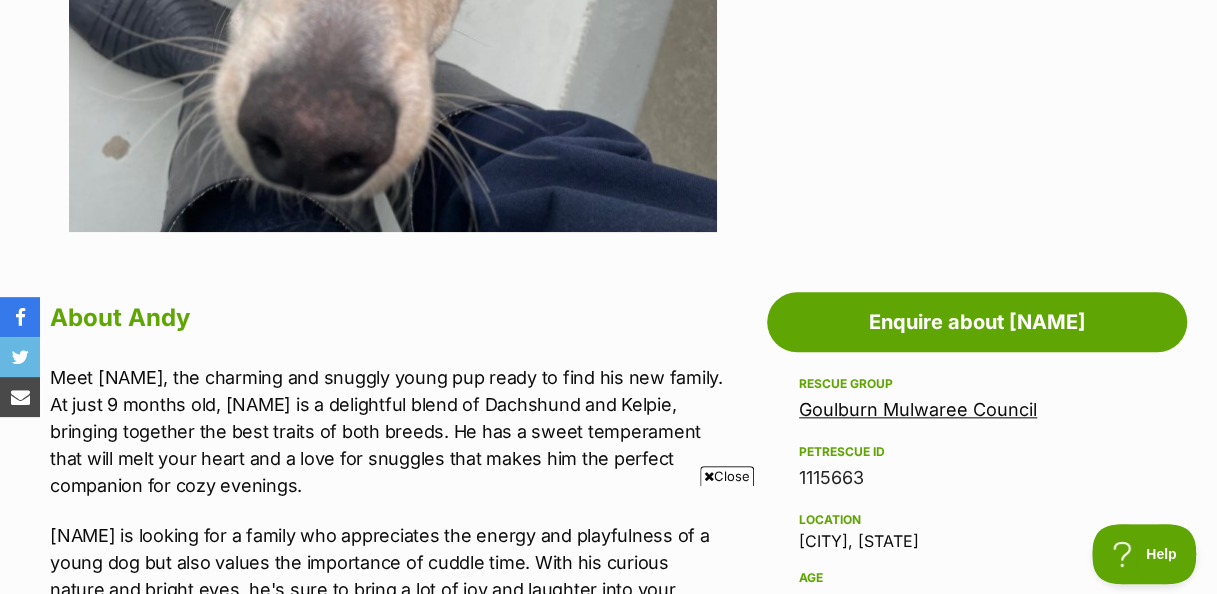 scroll, scrollTop: 1000, scrollLeft: 0, axis: vertical 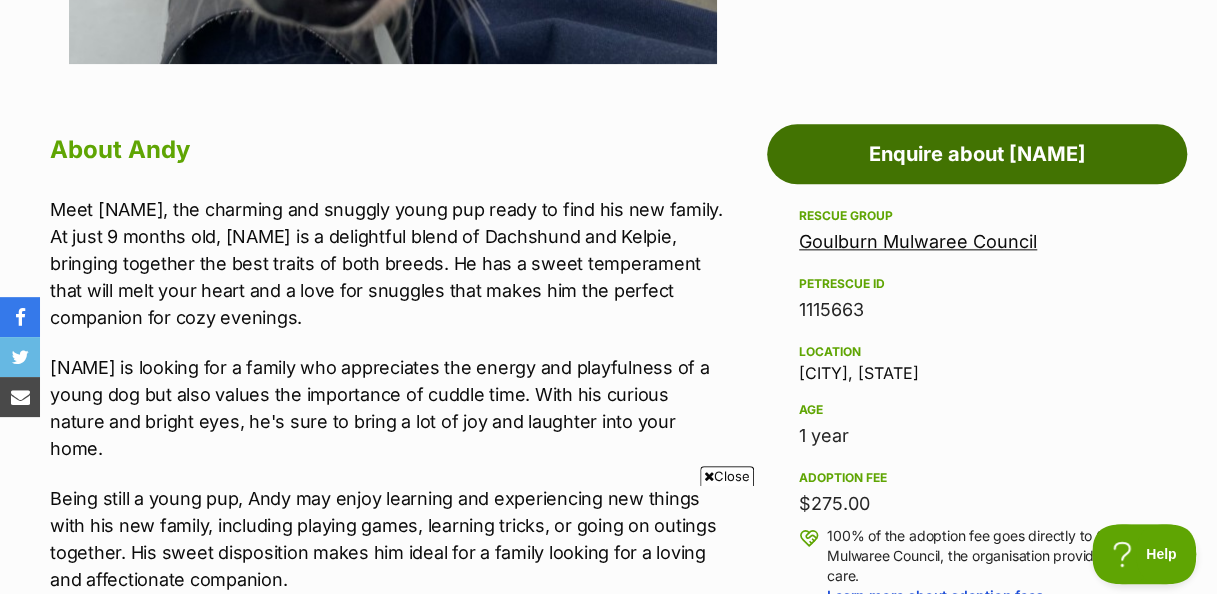 click on "Enquire about Andy" at bounding box center (977, 154) 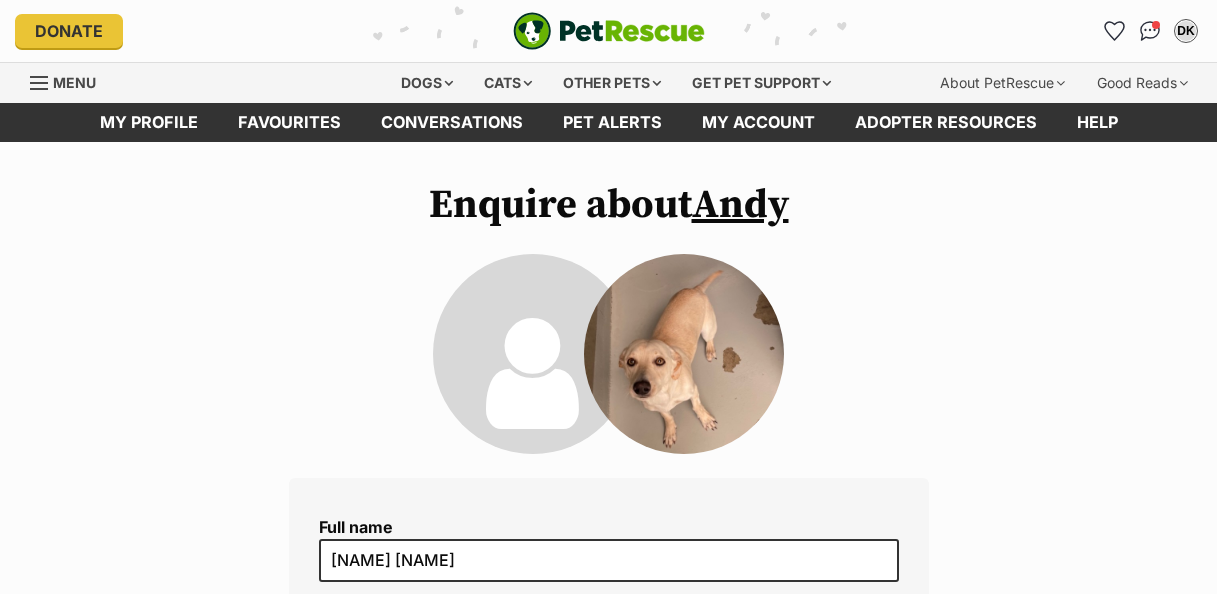 scroll, scrollTop: 0, scrollLeft: 0, axis: both 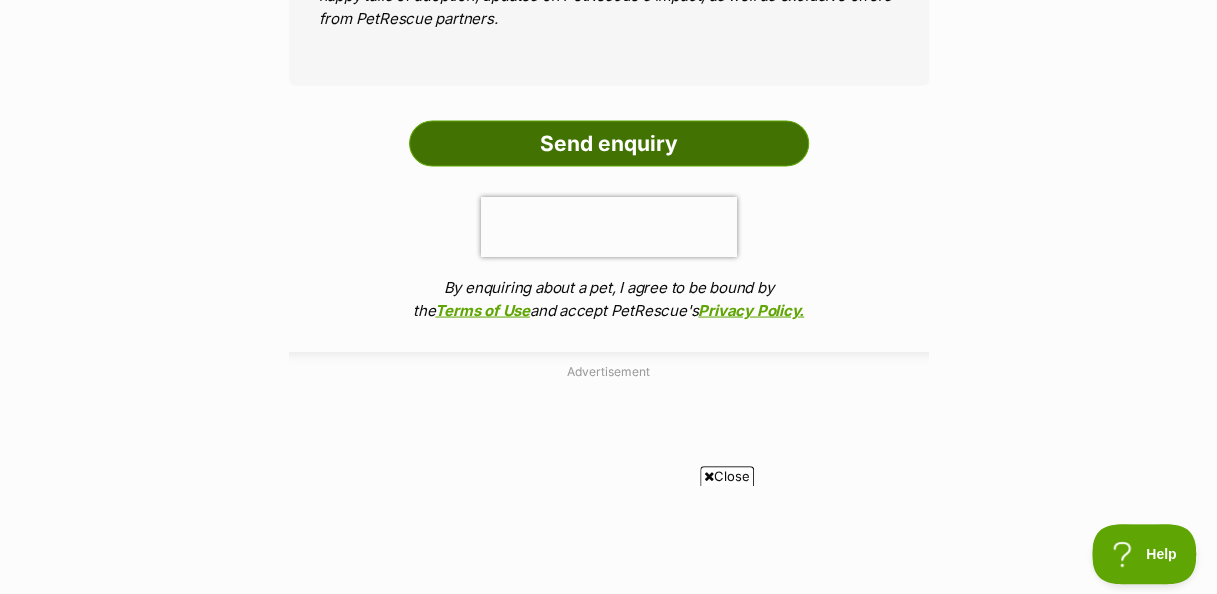 click on "Send enquiry" at bounding box center (609, 143) 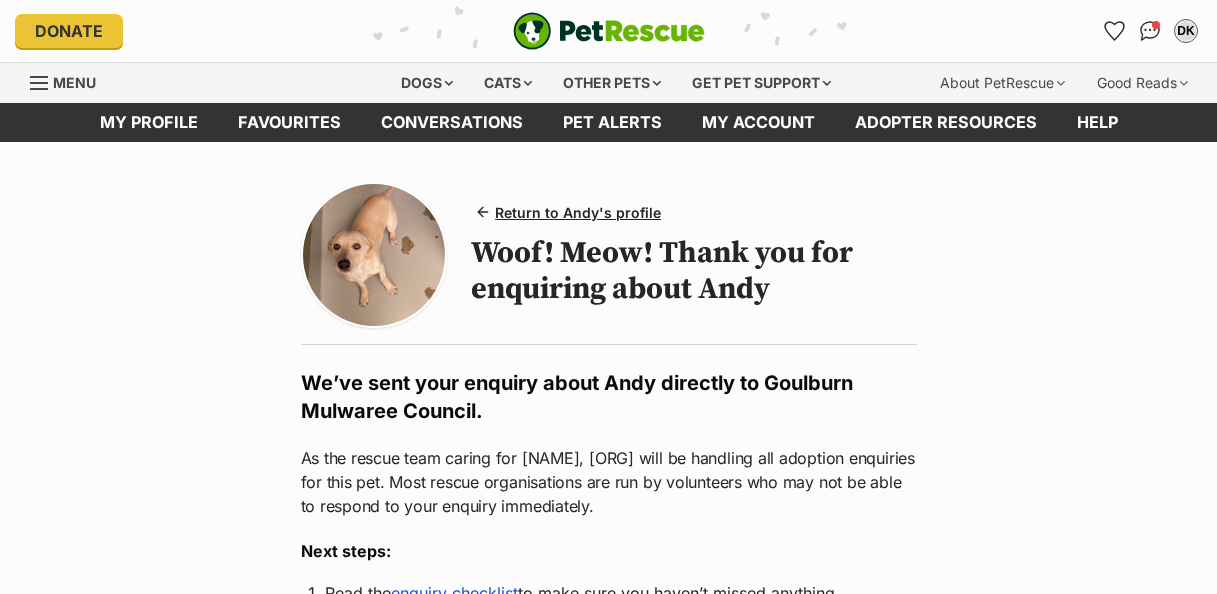 scroll, scrollTop: 0, scrollLeft: 0, axis: both 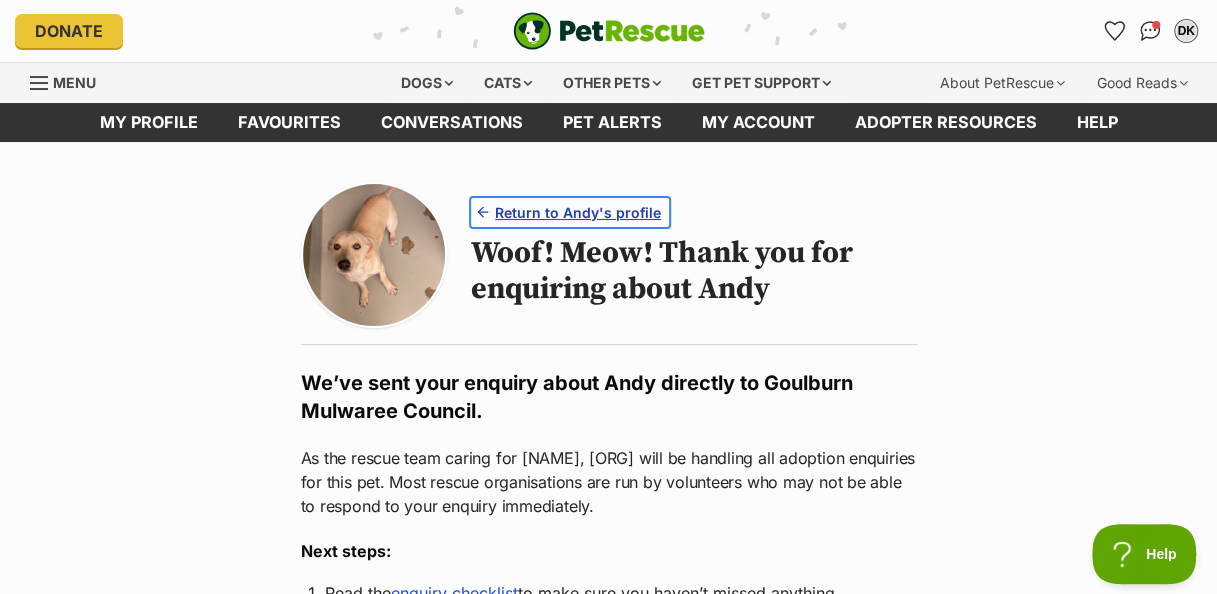 click on "Return to Andy's profile" at bounding box center (578, 212) 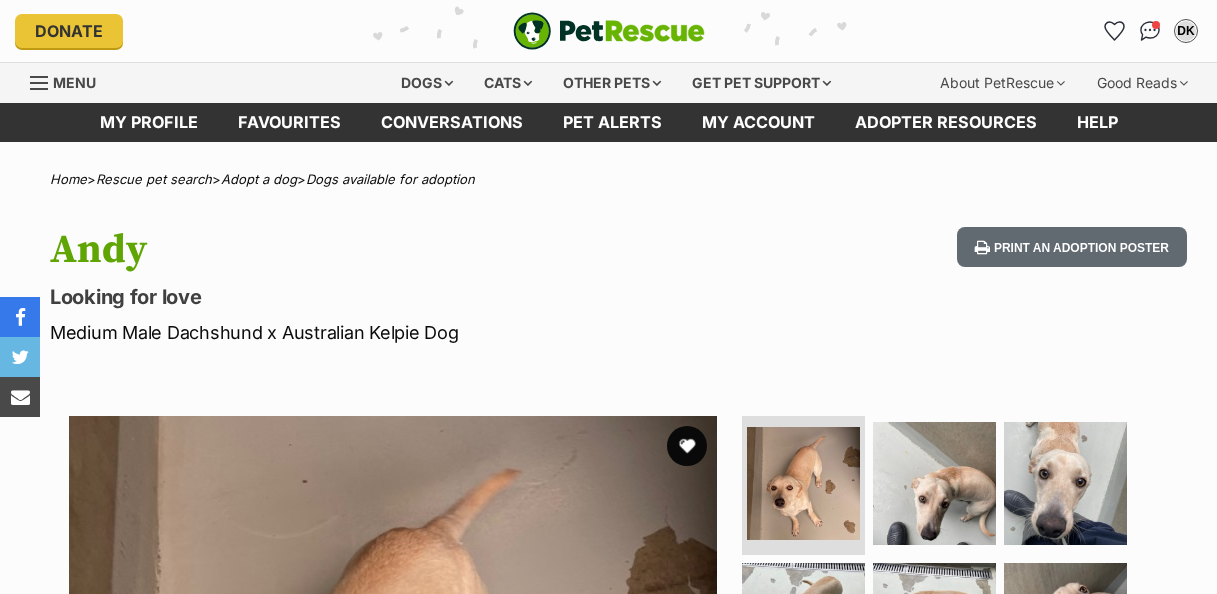 scroll, scrollTop: 0, scrollLeft: 0, axis: both 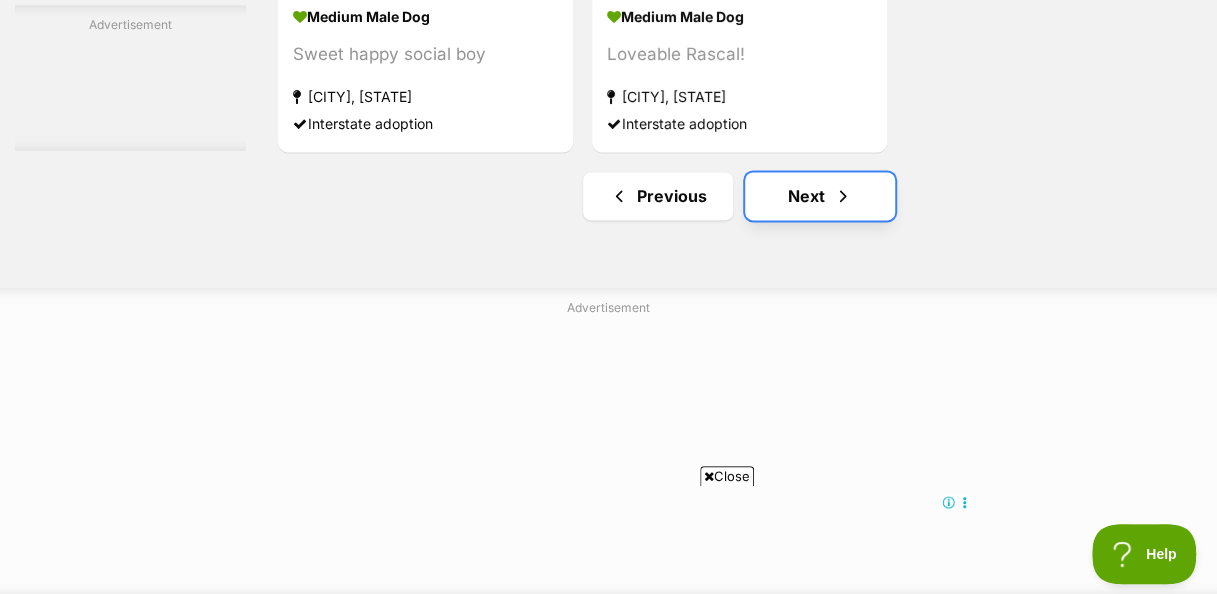click at bounding box center (843, 196) 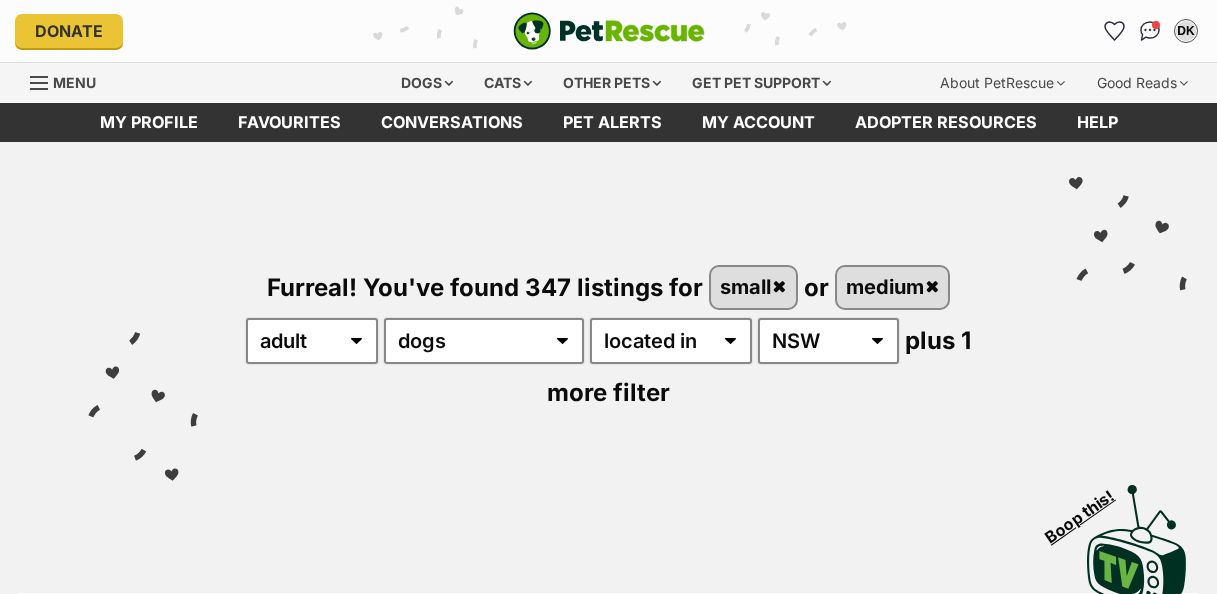 scroll, scrollTop: 172, scrollLeft: 0, axis: vertical 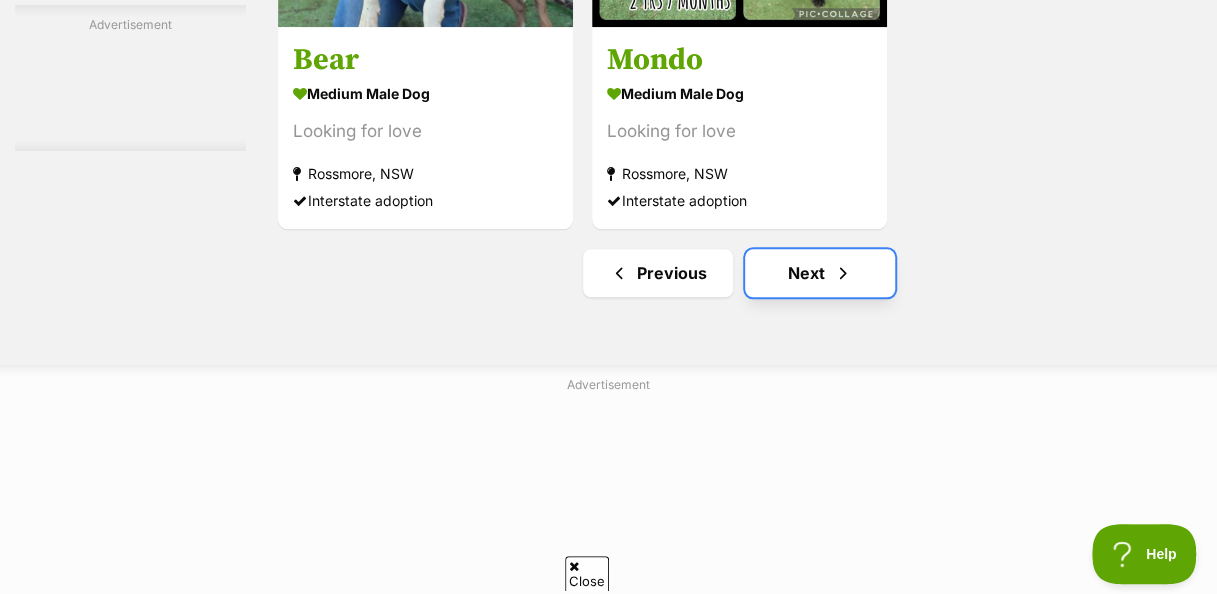 click on "Next" at bounding box center (820, 273) 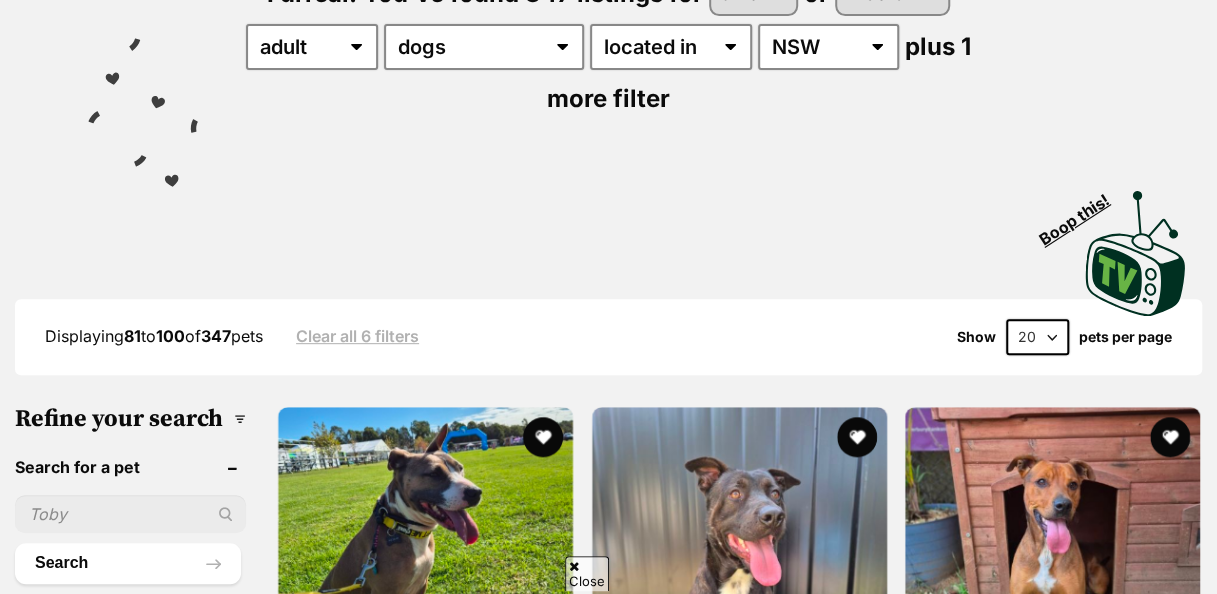 scroll, scrollTop: 400, scrollLeft: 0, axis: vertical 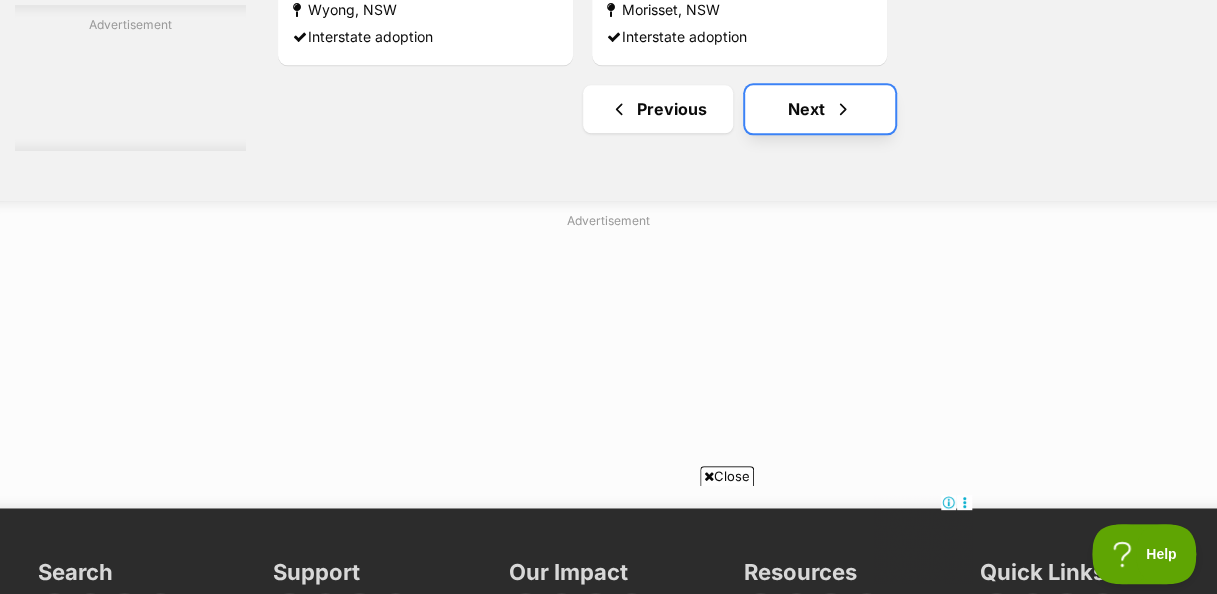 click on "Next" at bounding box center (820, 109) 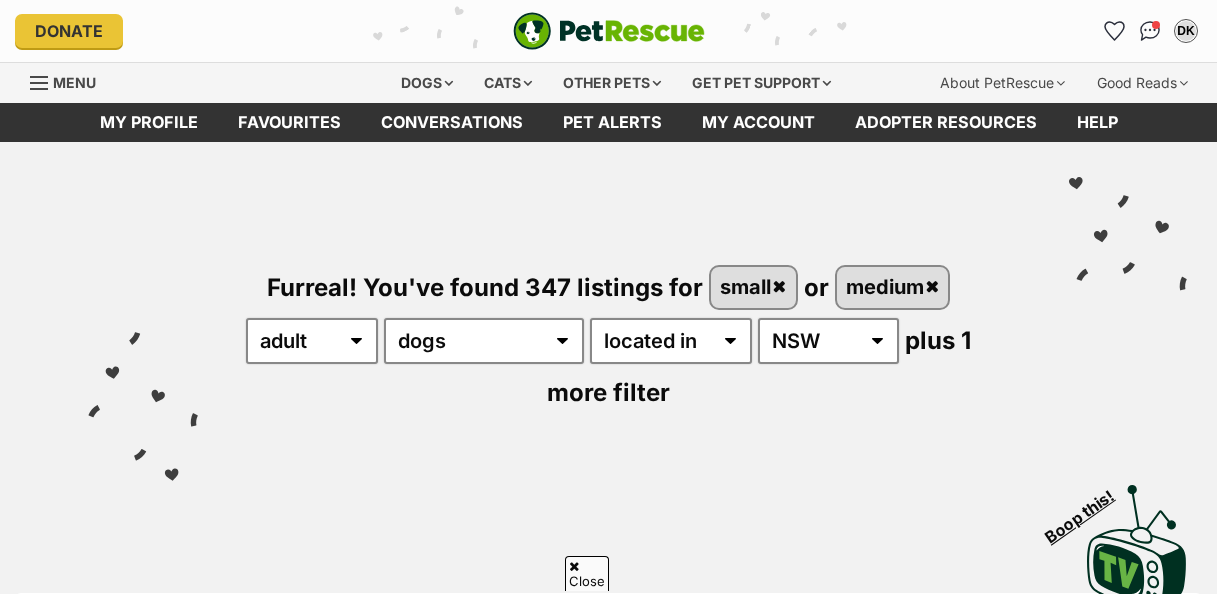 scroll, scrollTop: 400, scrollLeft: 0, axis: vertical 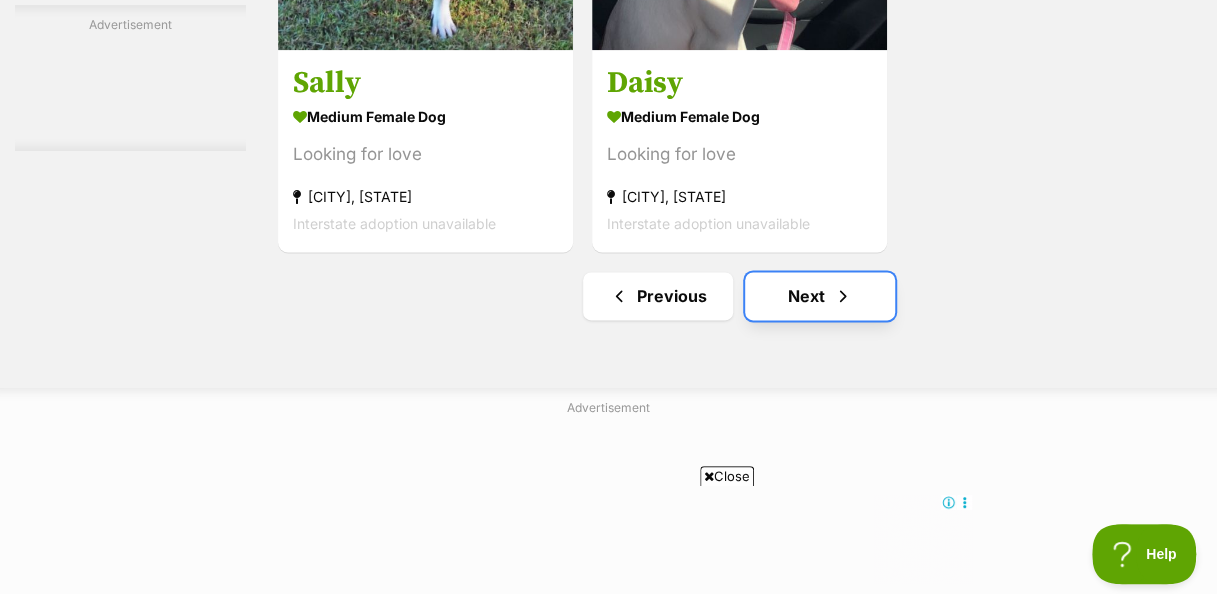click on "Next" at bounding box center [820, 296] 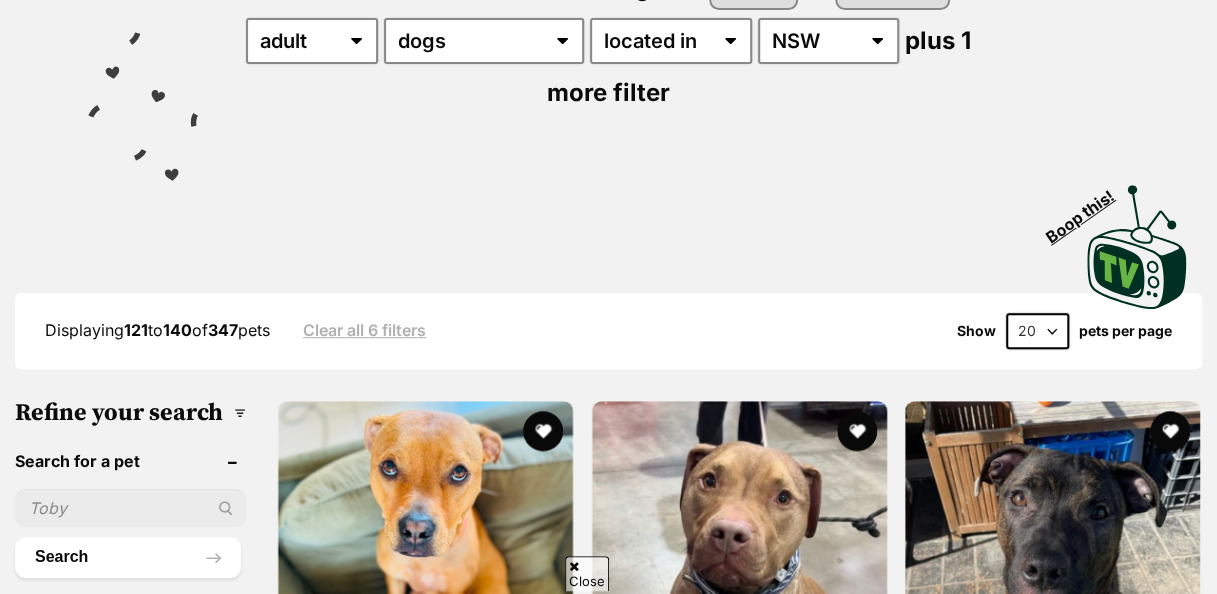 scroll, scrollTop: 0, scrollLeft: 0, axis: both 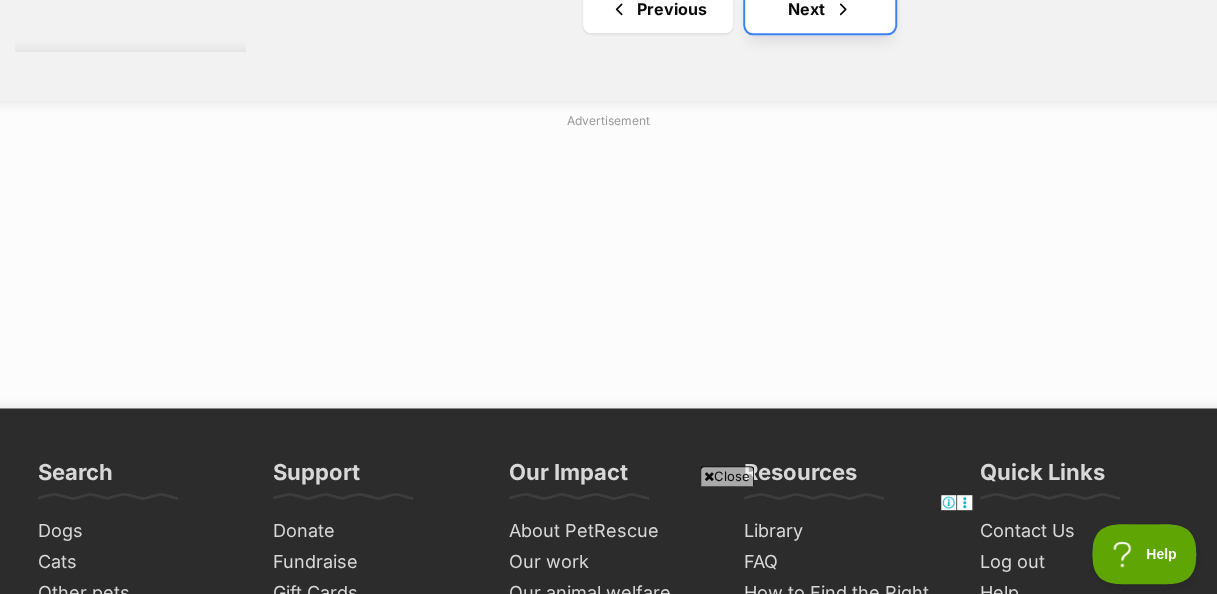 click on "Next" at bounding box center [820, 9] 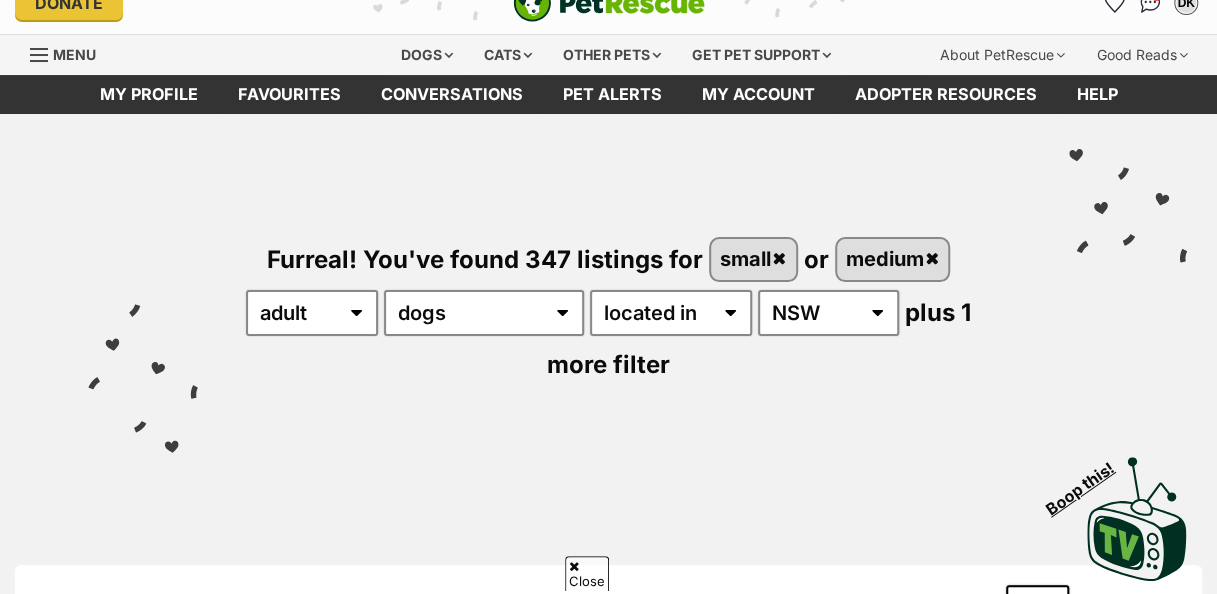 scroll, scrollTop: 300, scrollLeft: 0, axis: vertical 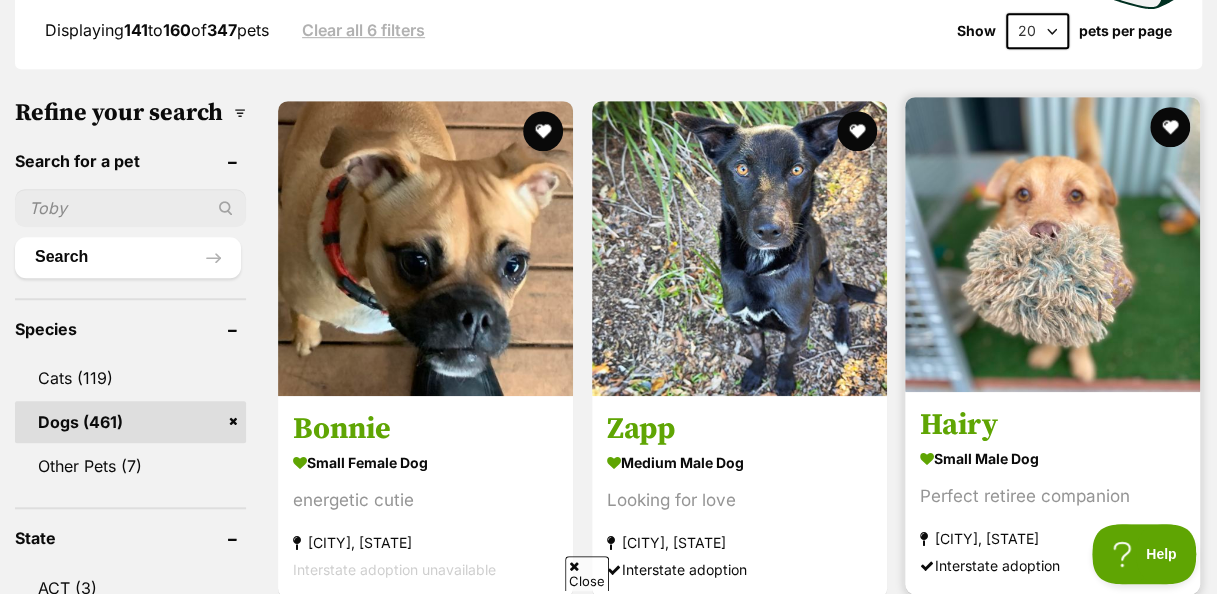 click at bounding box center (1052, 244) 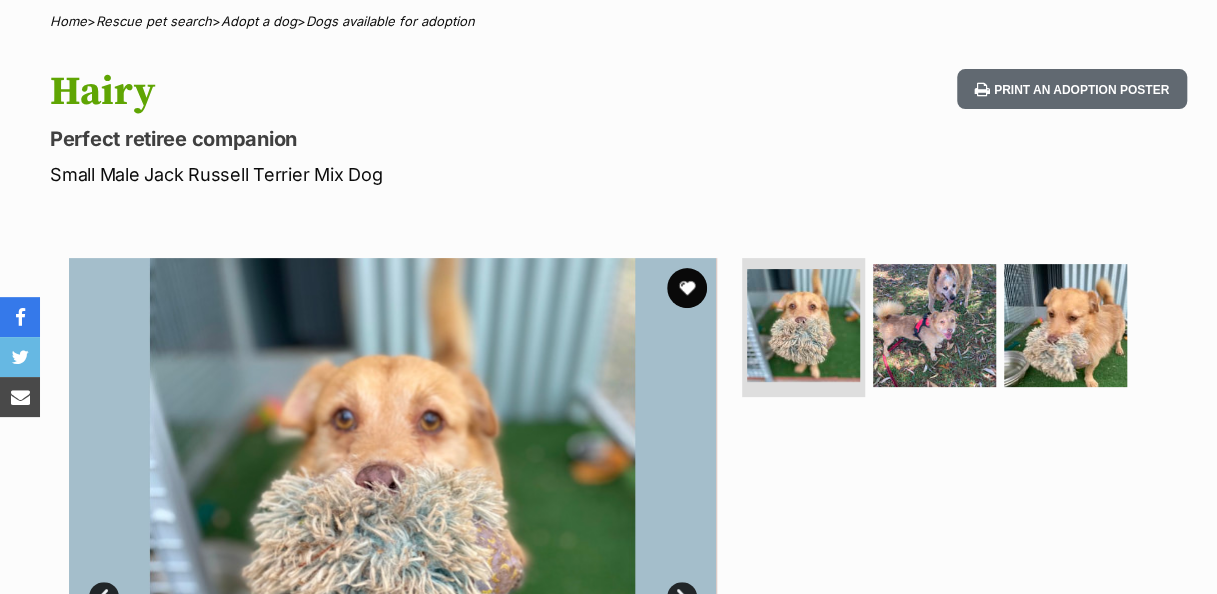 scroll, scrollTop: 0, scrollLeft: 0, axis: both 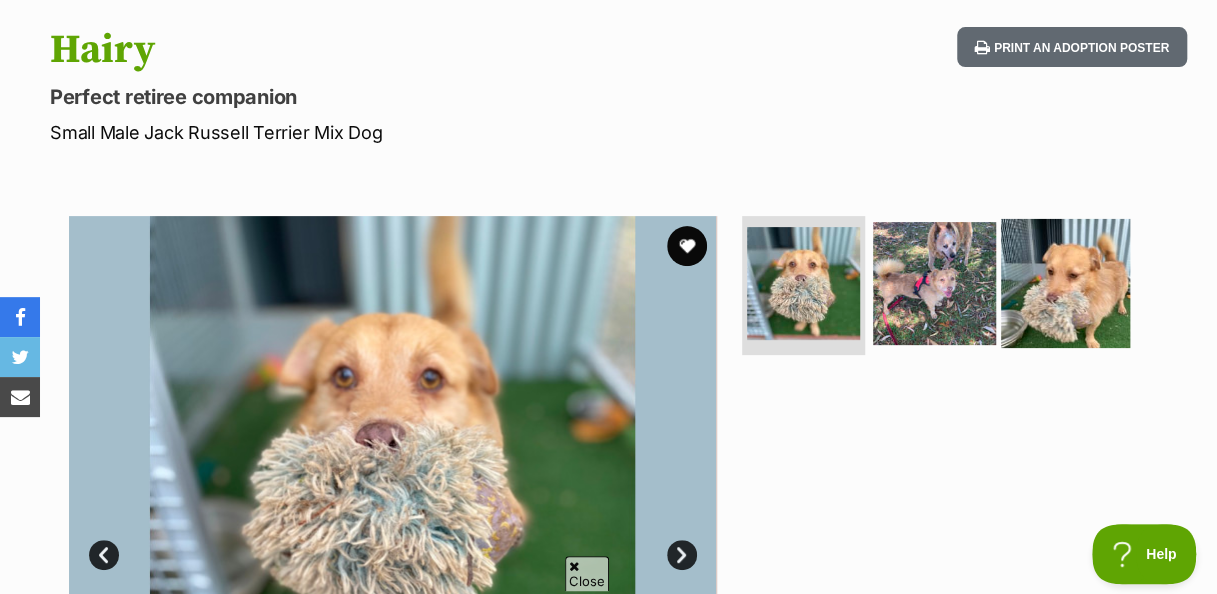 click at bounding box center (1065, 282) 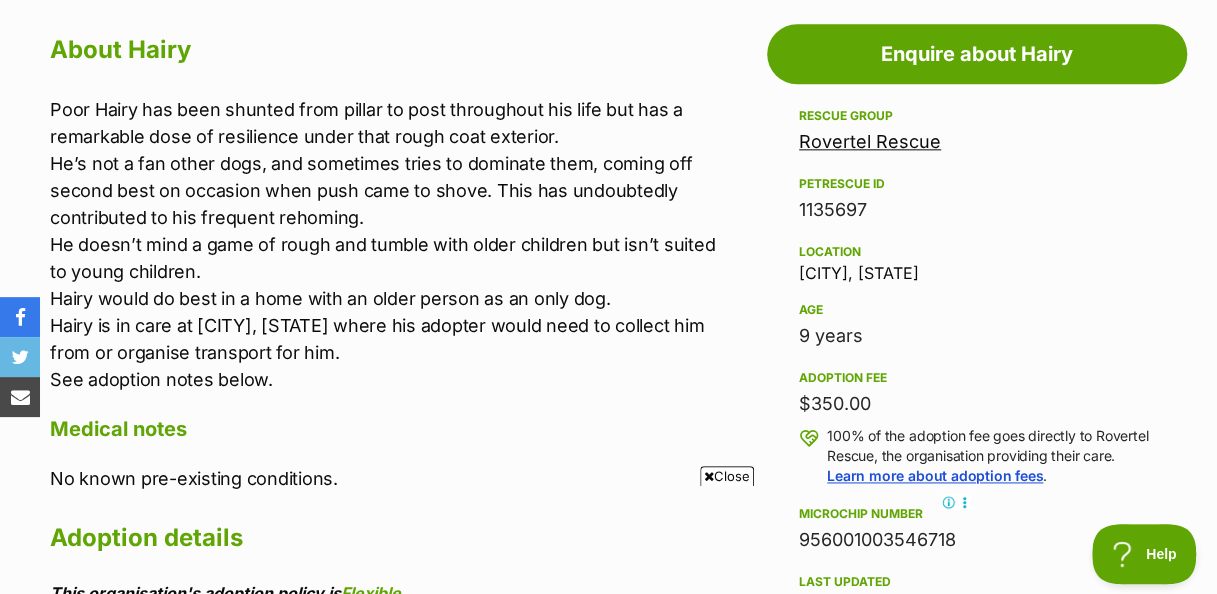 scroll, scrollTop: 0, scrollLeft: 0, axis: both 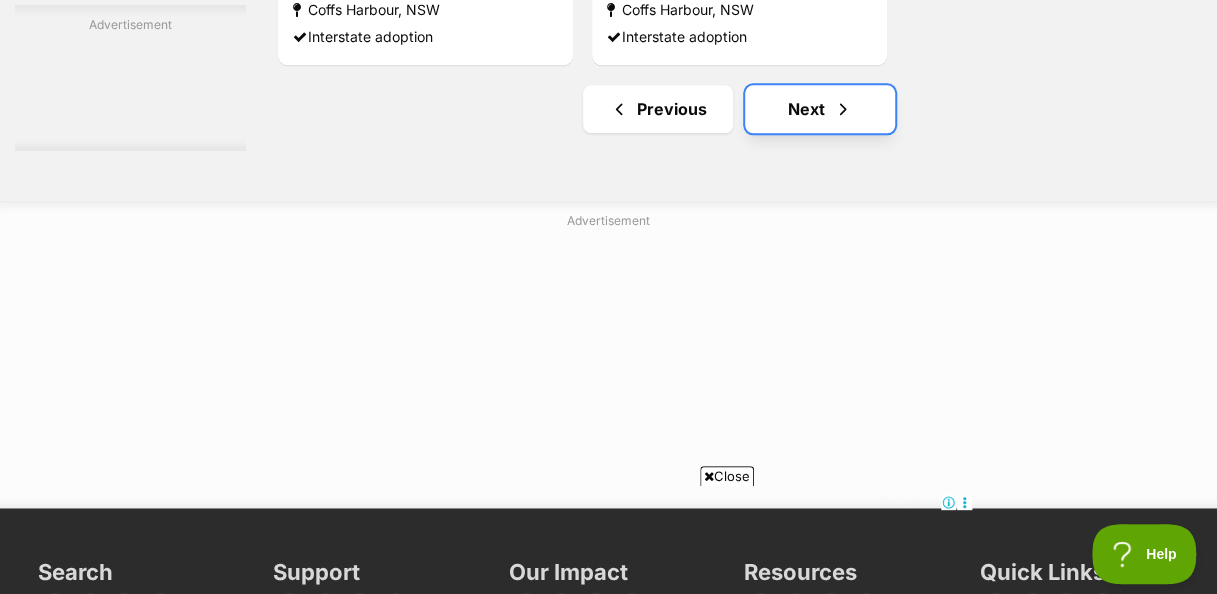 click on "Next" at bounding box center [820, 109] 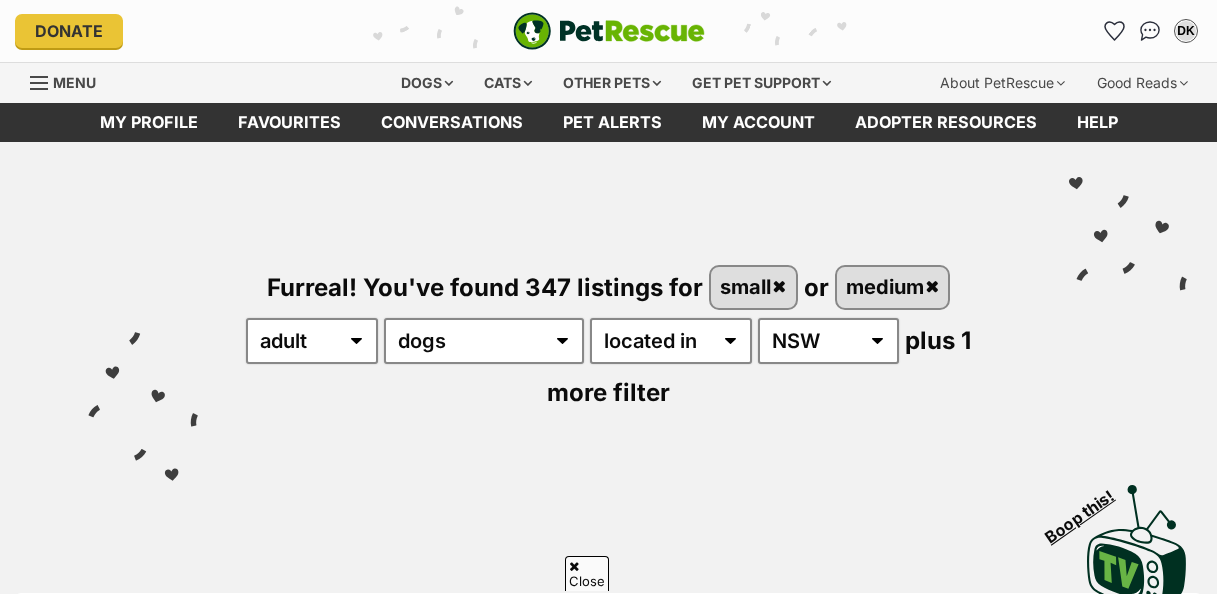 scroll, scrollTop: 400, scrollLeft: 0, axis: vertical 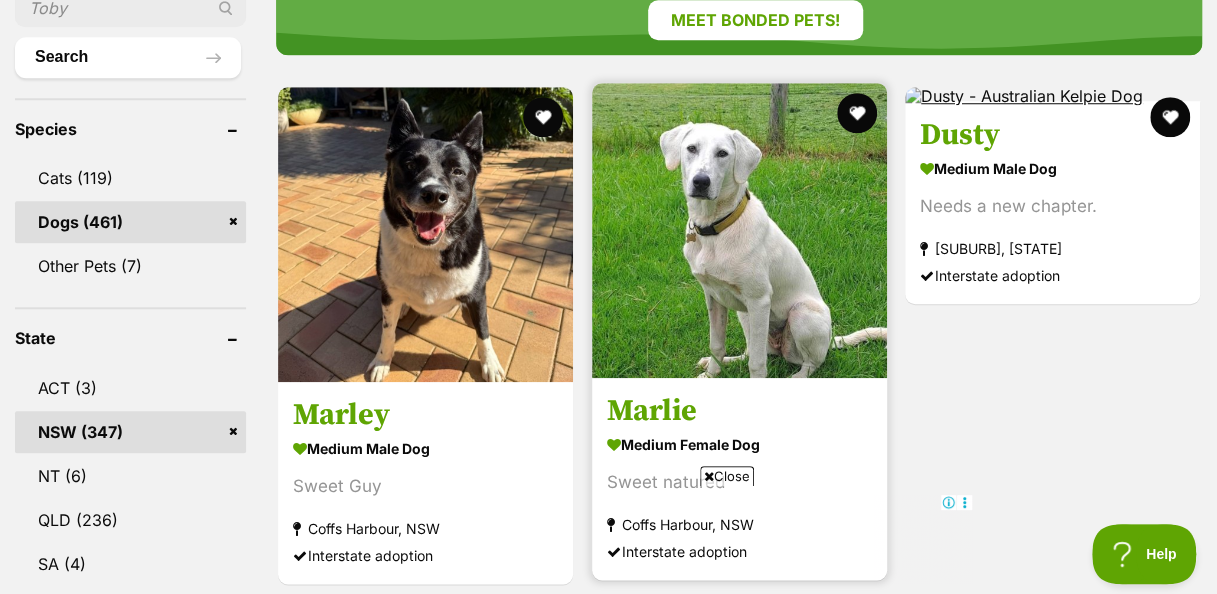 click at bounding box center (739, 230) 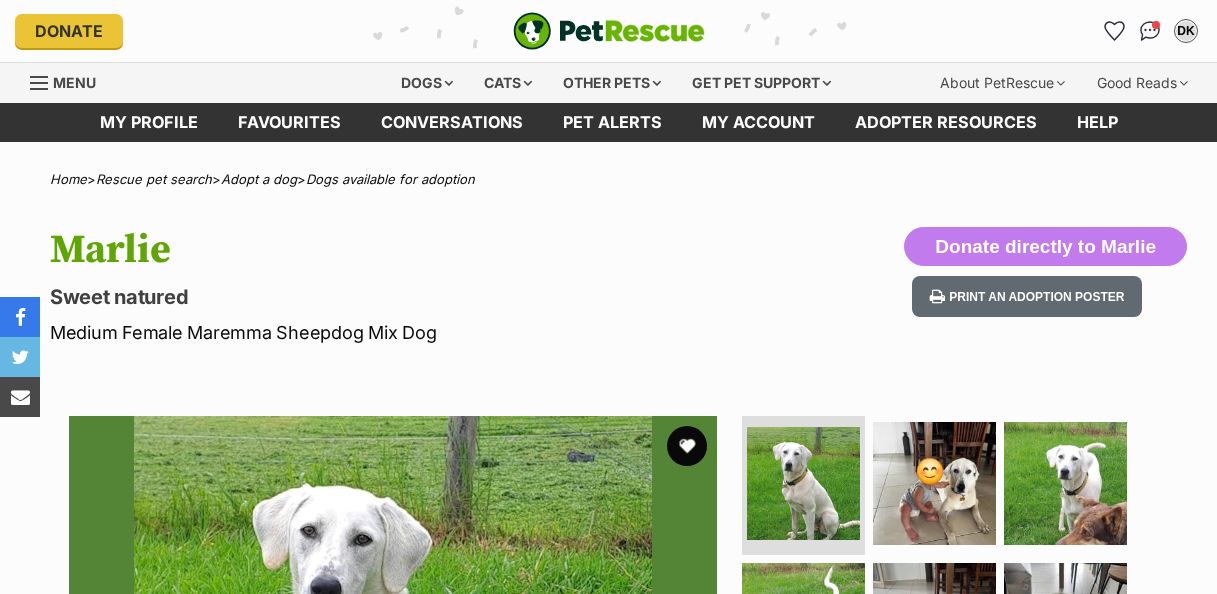 scroll, scrollTop: 0, scrollLeft: 0, axis: both 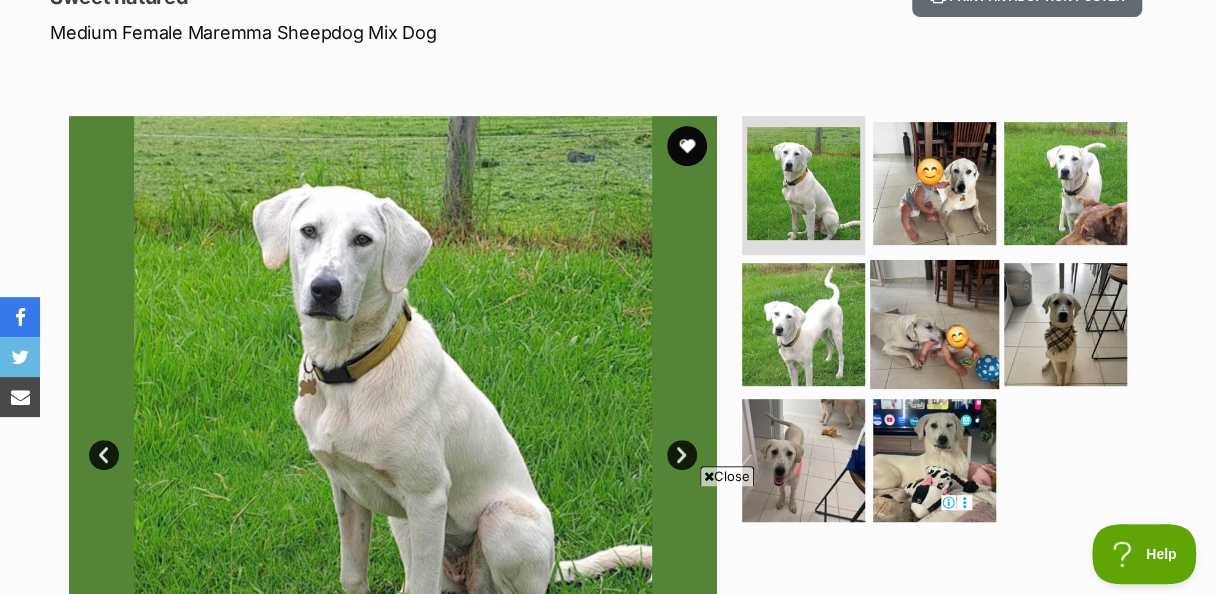 click at bounding box center (934, 324) 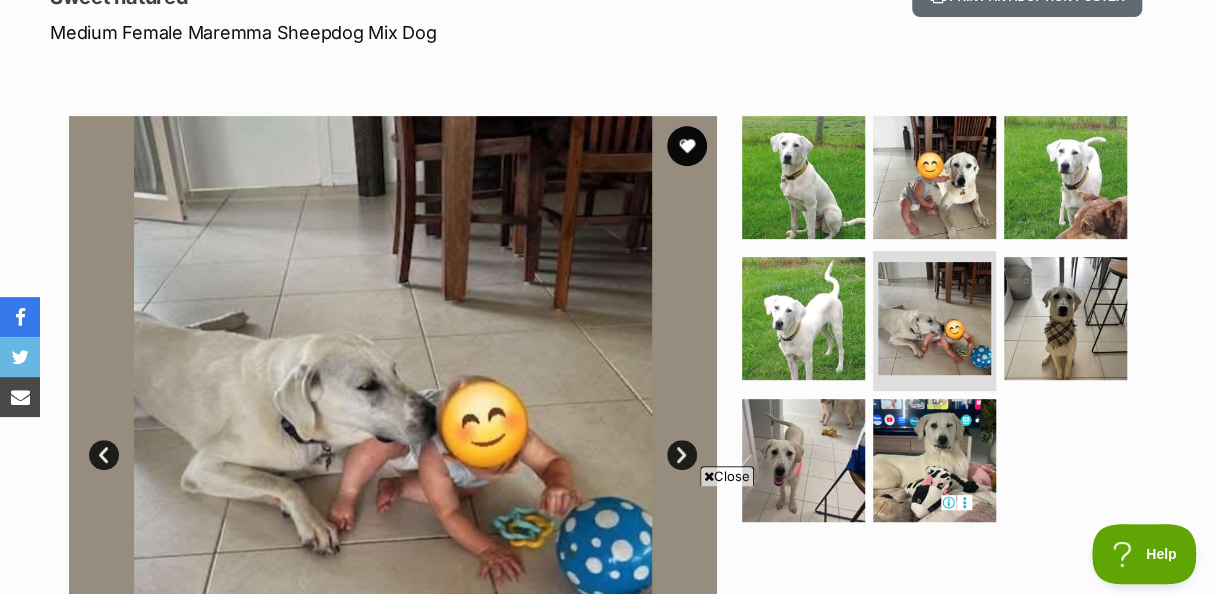 scroll, scrollTop: 400, scrollLeft: 0, axis: vertical 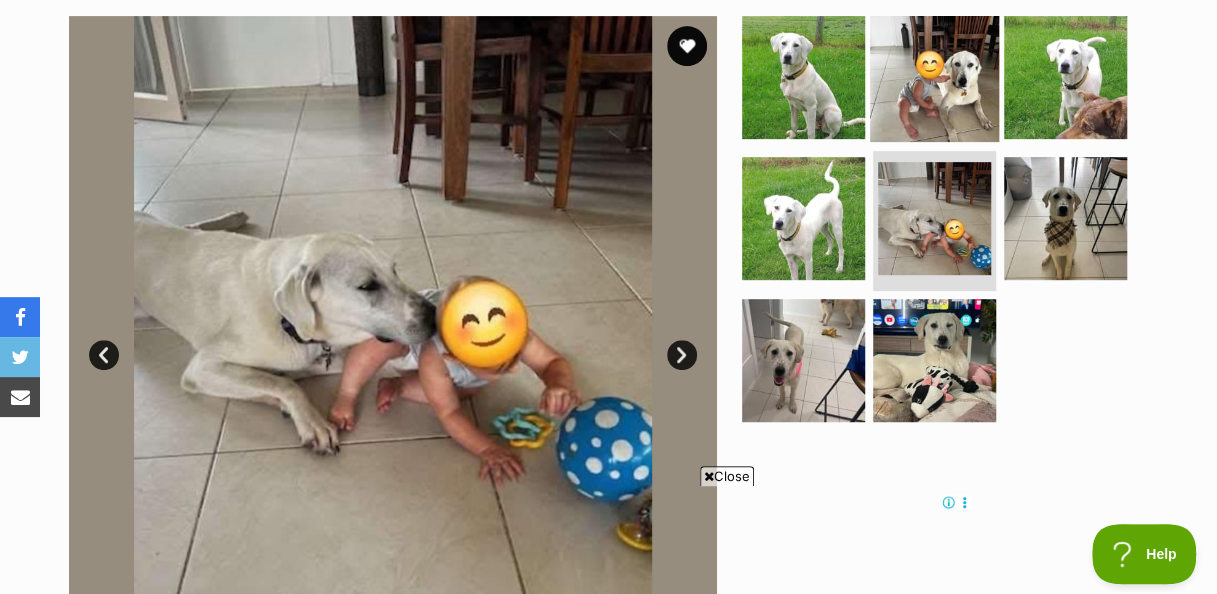 click at bounding box center (934, 76) 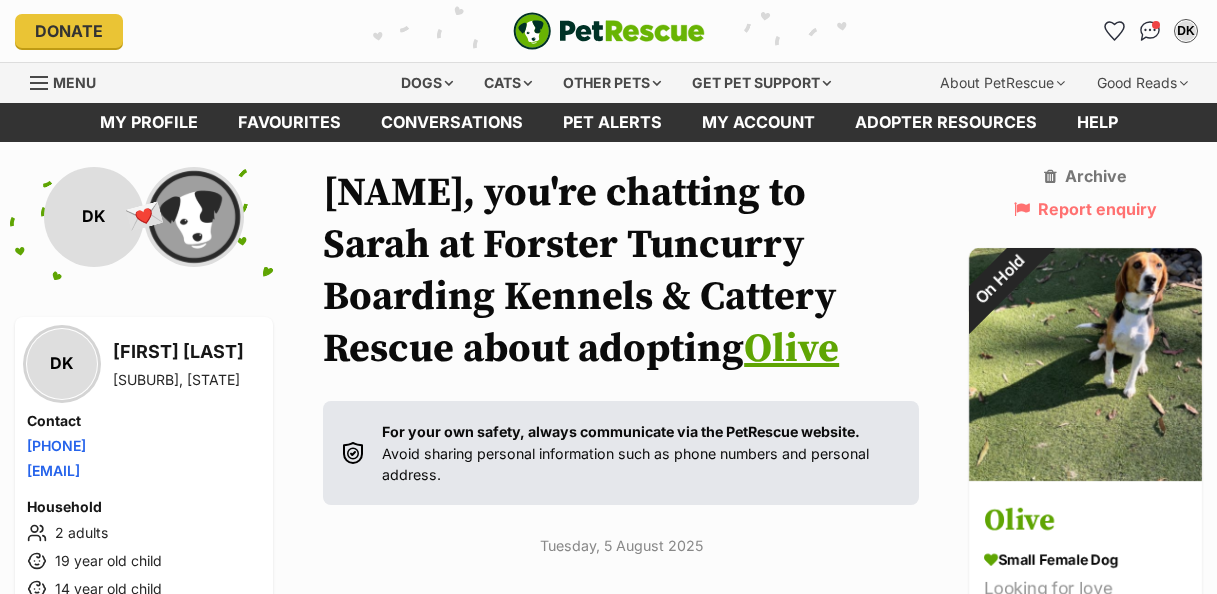 scroll, scrollTop: 0, scrollLeft: 0, axis: both 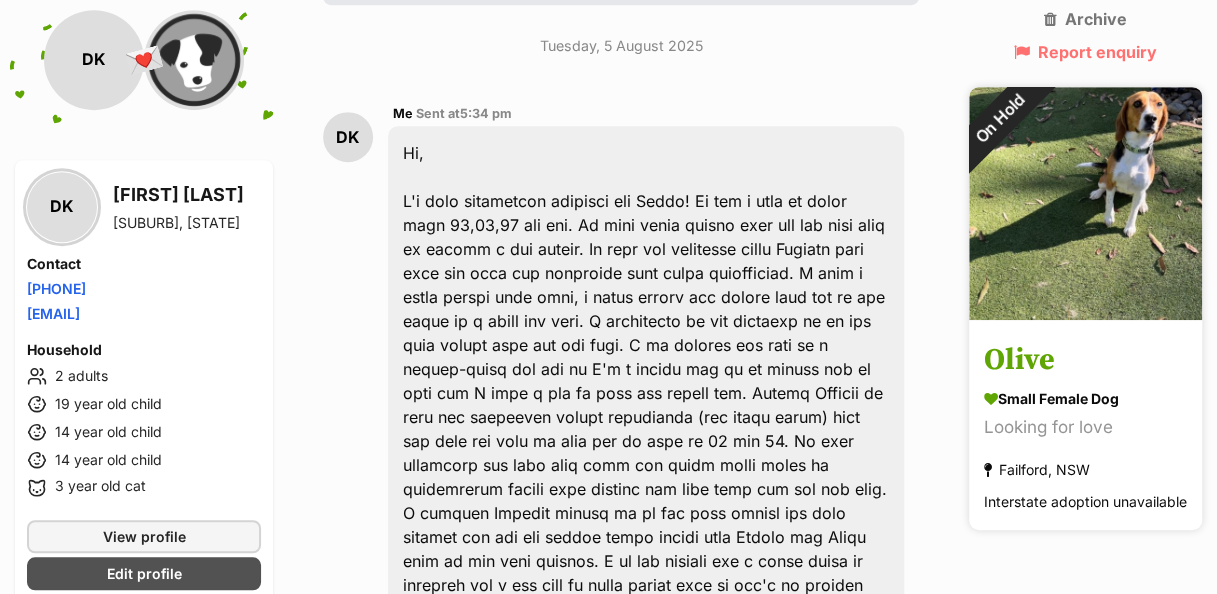 click at bounding box center (1085, 204) 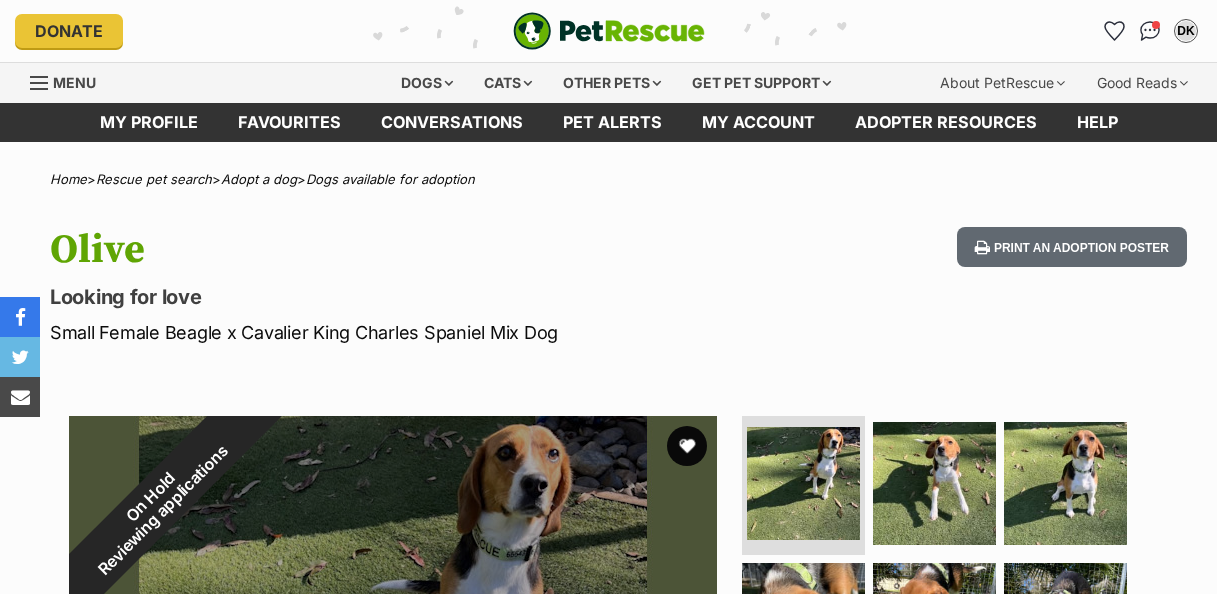 scroll, scrollTop: 0, scrollLeft: 0, axis: both 